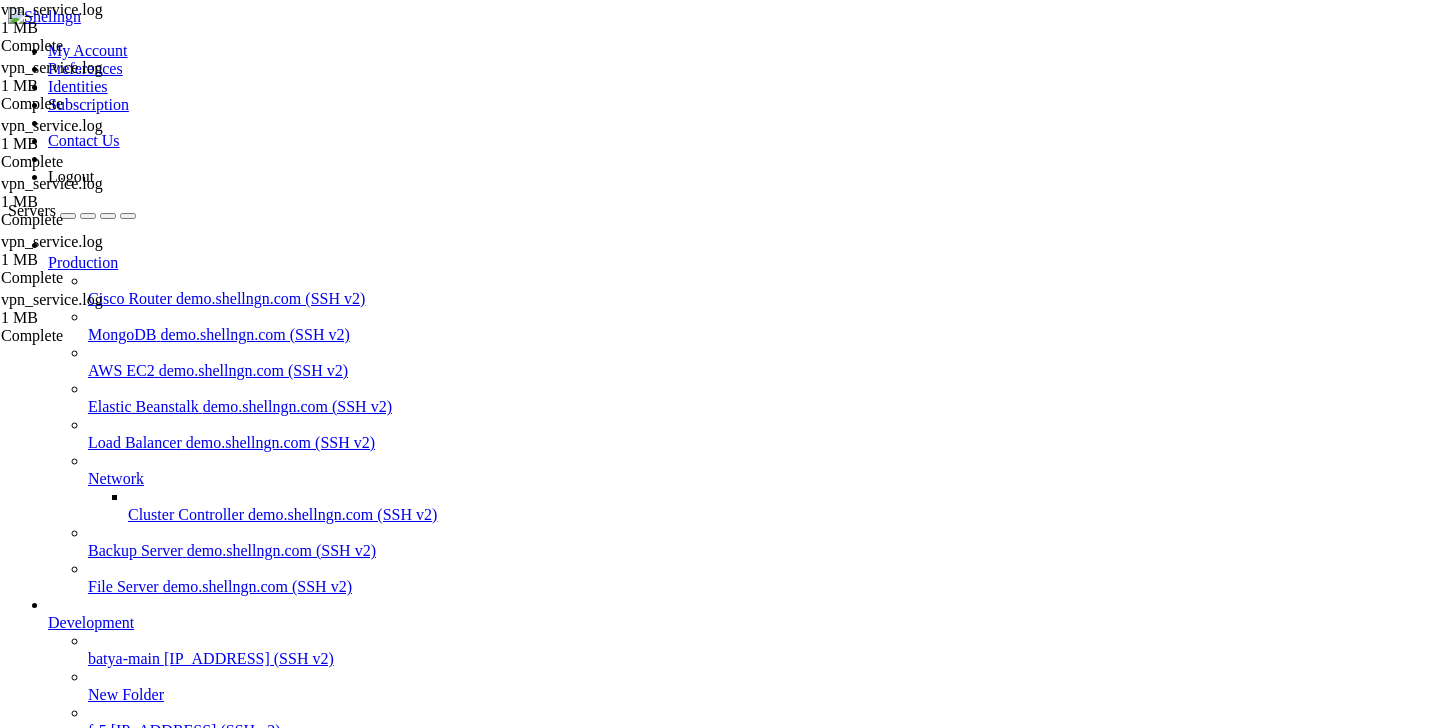 scroll, scrollTop: 0, scrollLeft: 0, axis: both 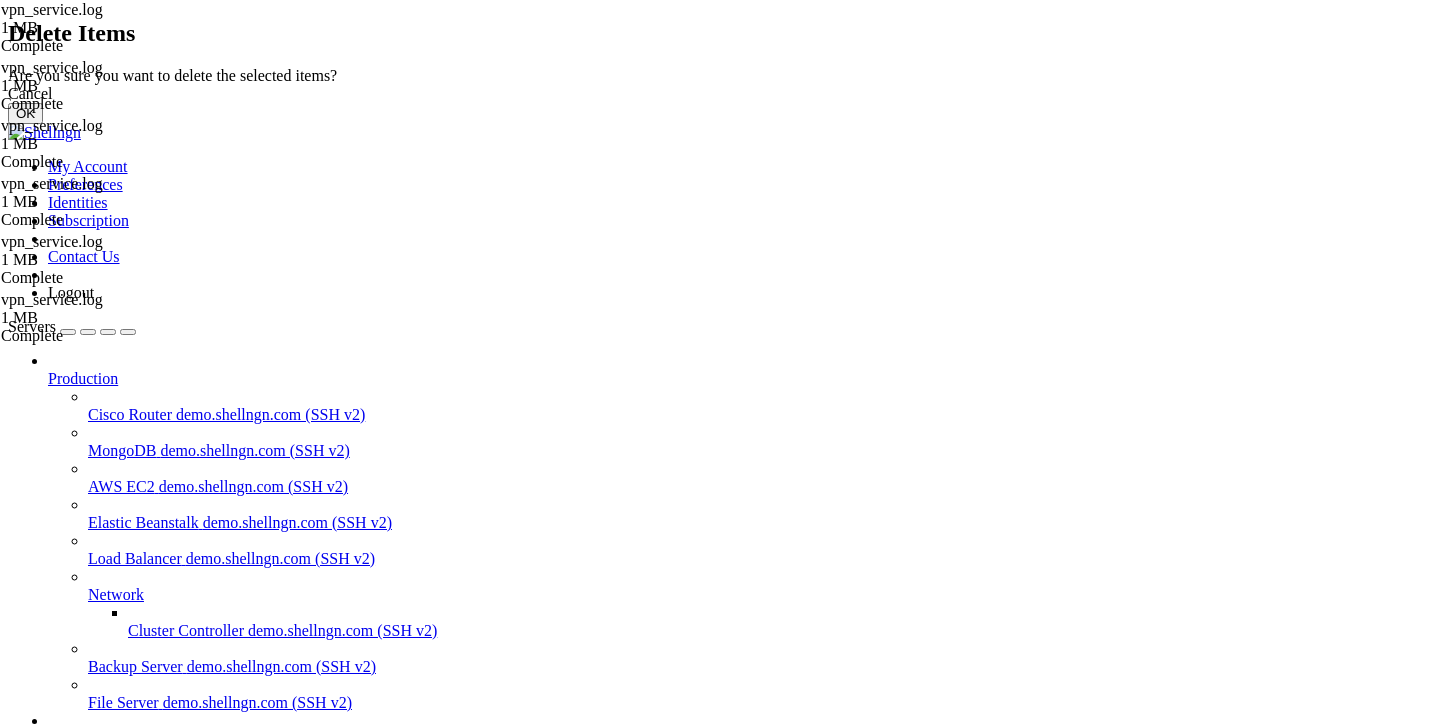 click on "OK" at bounding box center (25, 113) 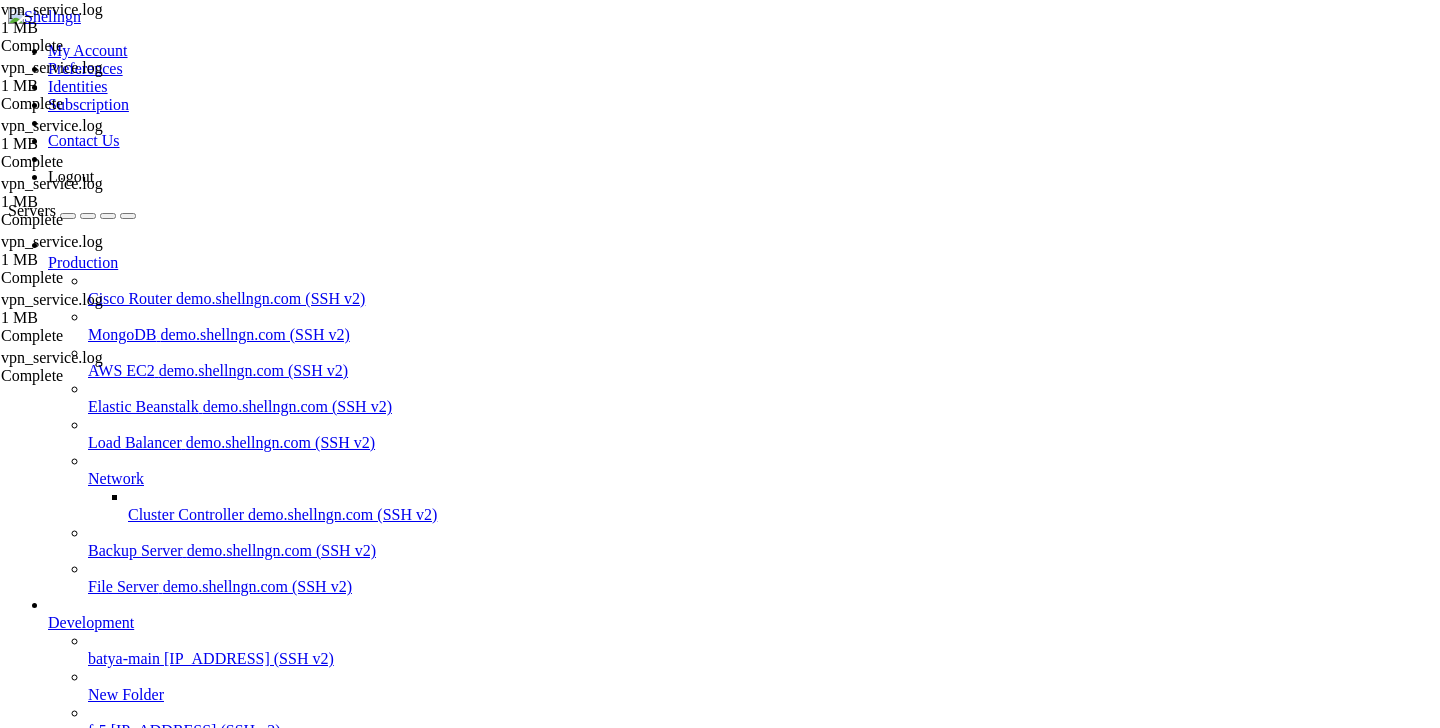 scroll, scrollTop: 0, scrollLeft: 0, axis: both 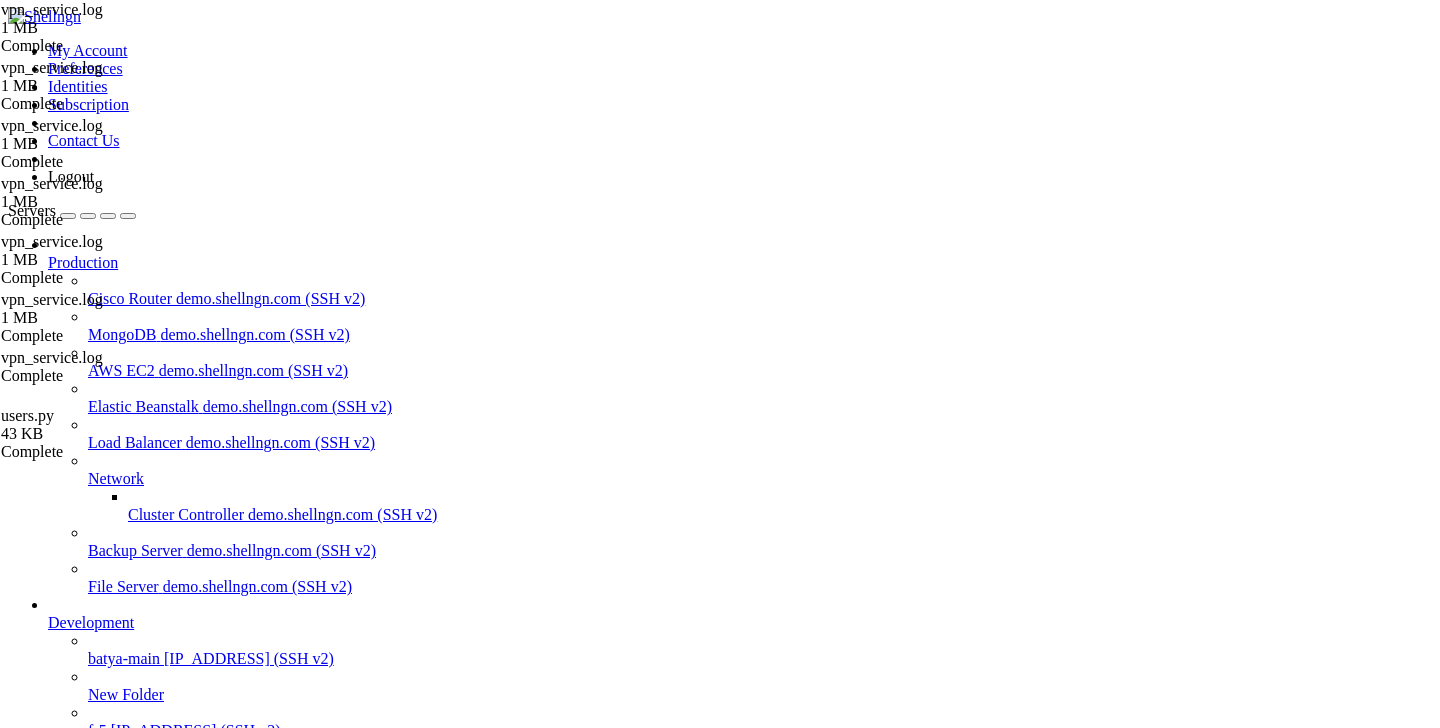 click on "  .." at bounding box center (267, 1356) 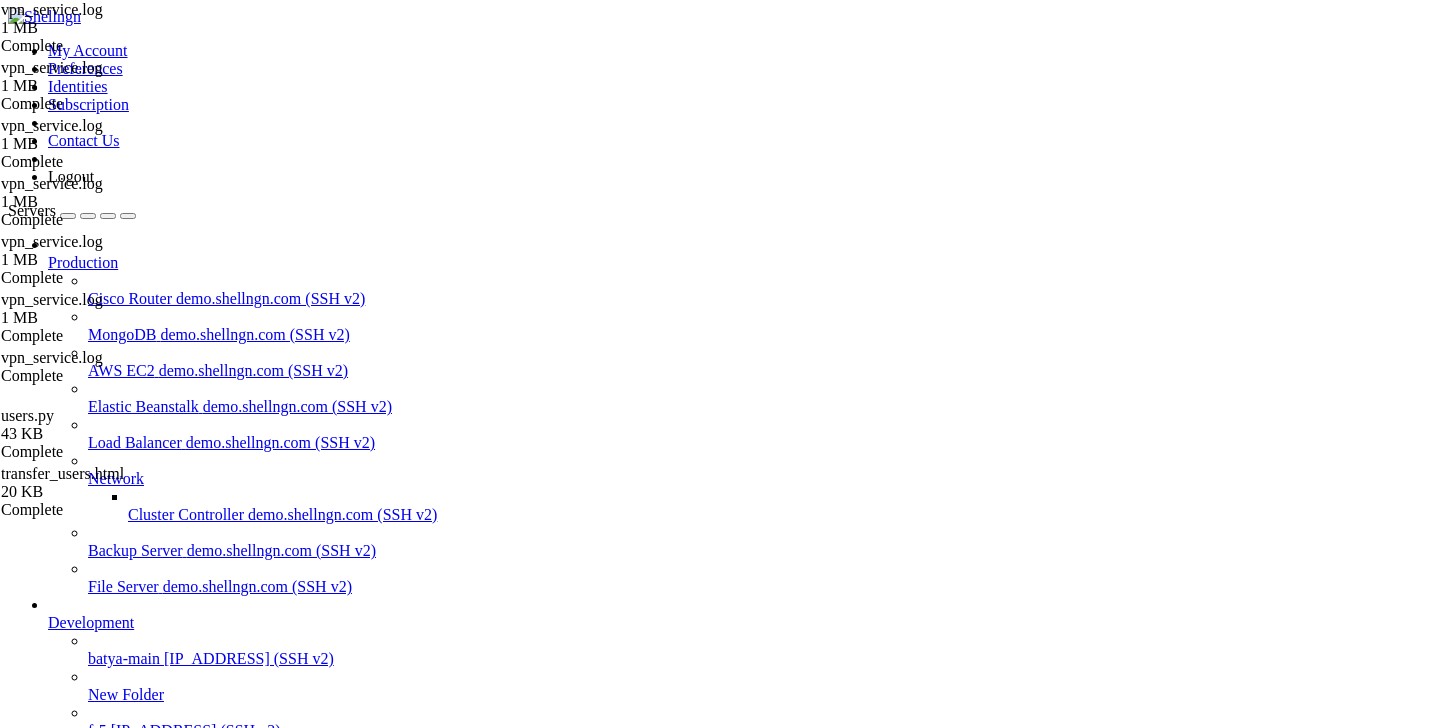 click on "Name Size Modified Perm.
  .. d---------   transfer_users.html 20 KB [DATE], [TIME] -rw-rw-rw-" at bounding box center [720, 1629] 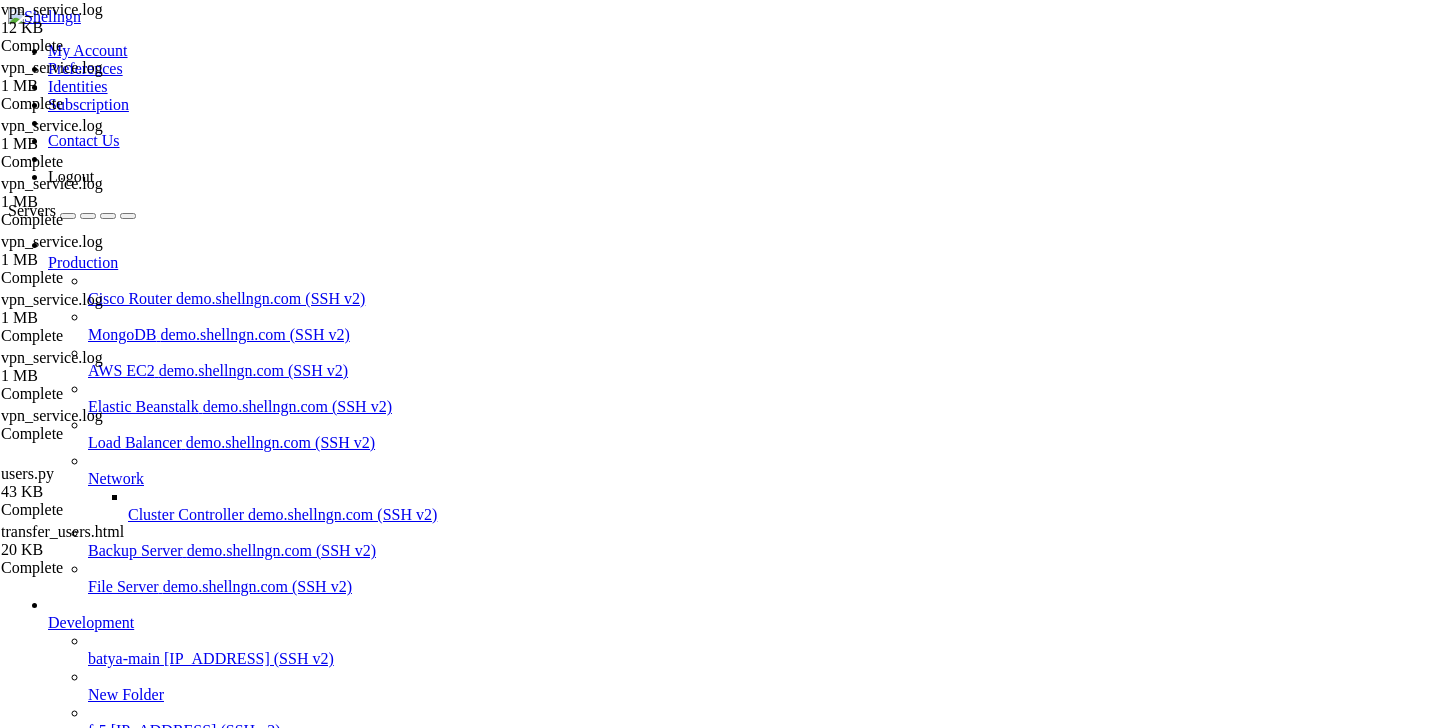 scroll, scrollTop: 651, scrollLeft: 0, axis: vertical 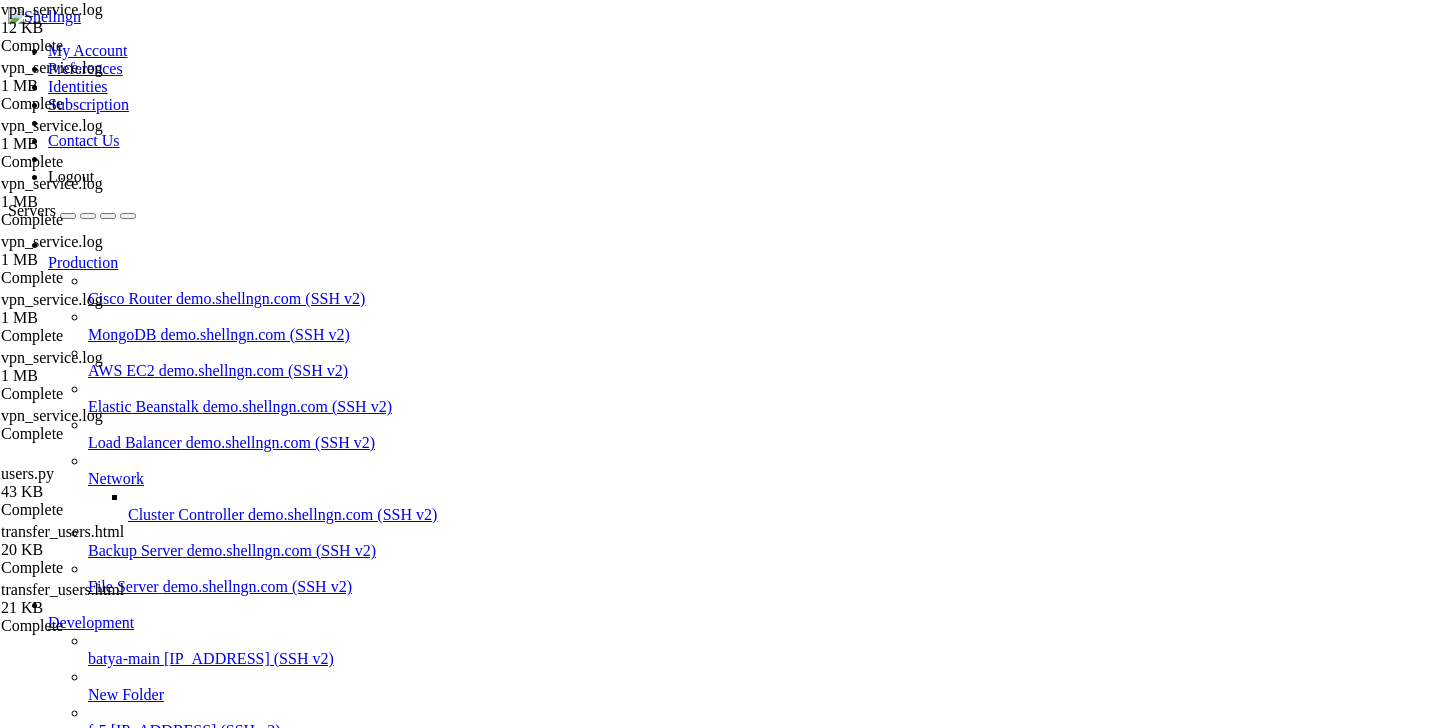 click on "batya-main
" at bounding box center [740, 808] 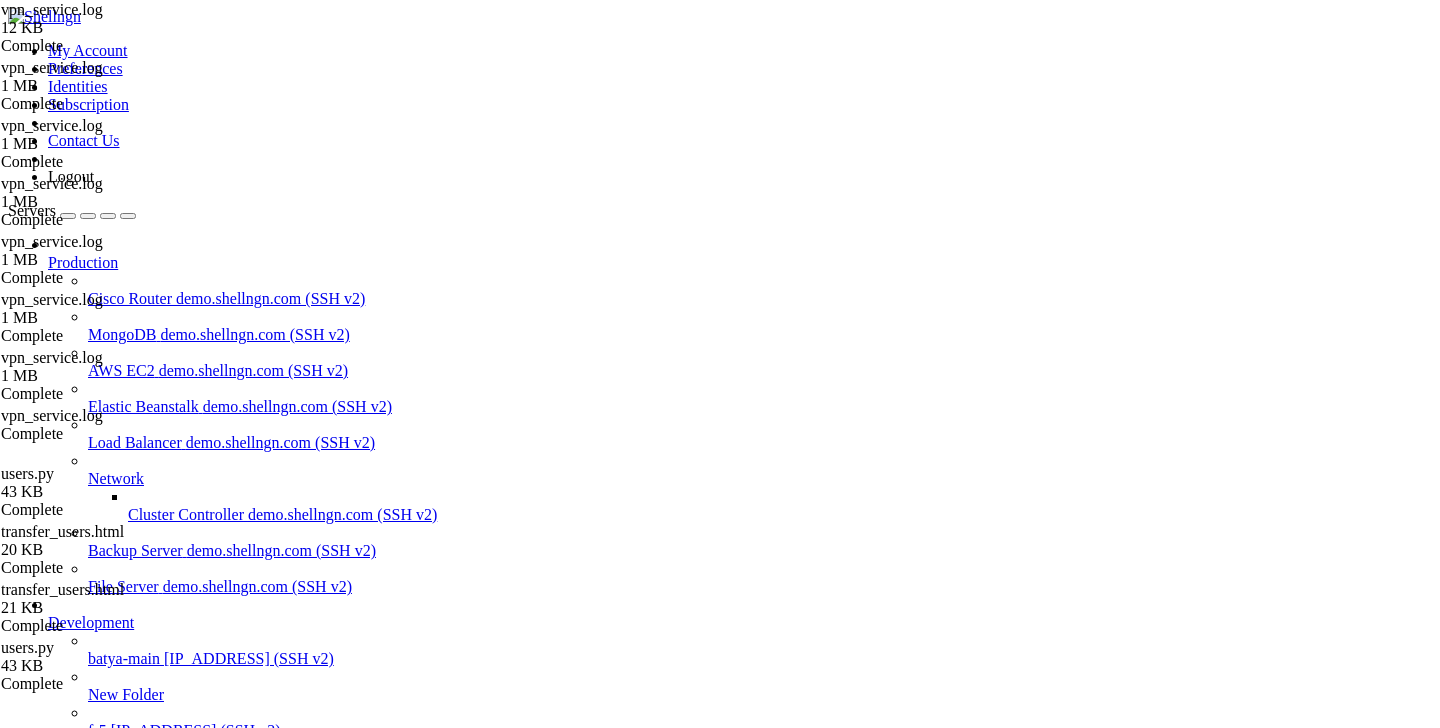 scroll, scrollTop: 87, scrollLeft: 0, axis: vertical 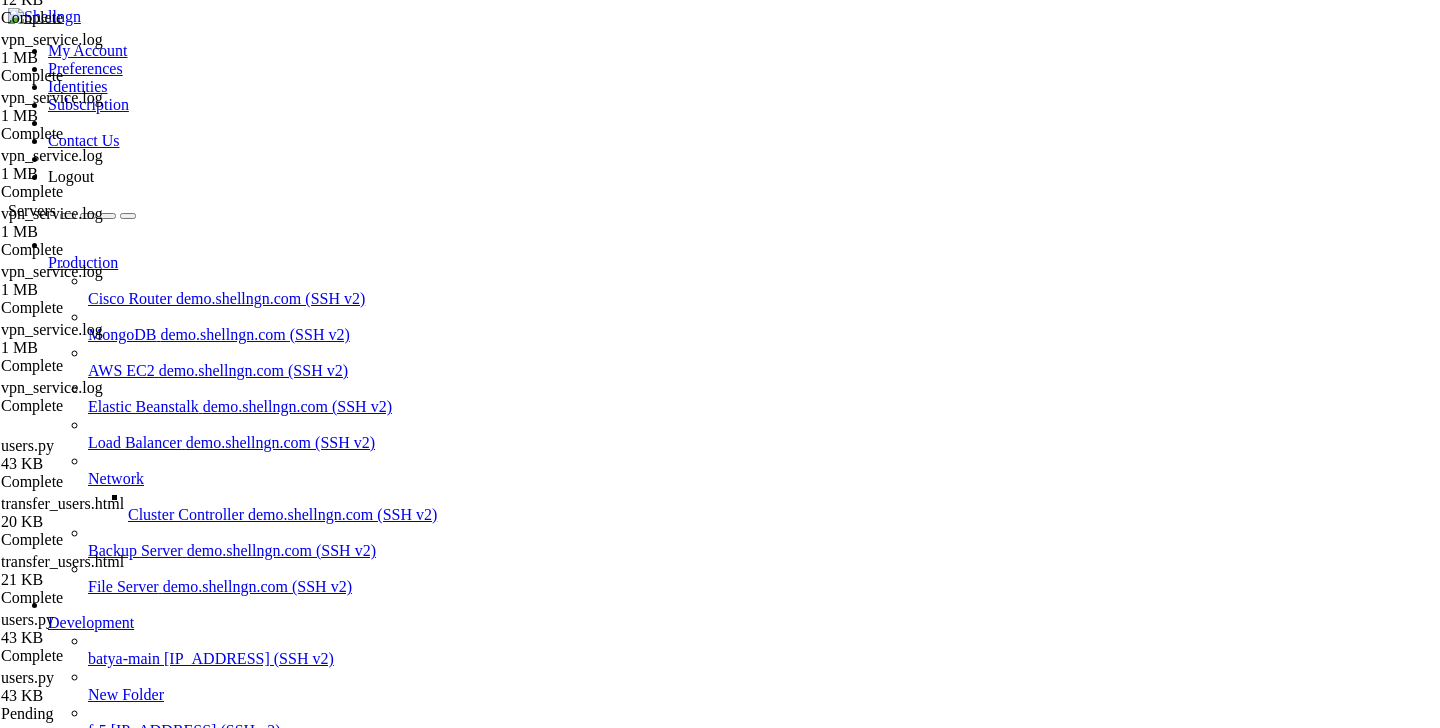 click on "Reconnect" at bounding box center [48, 1902] 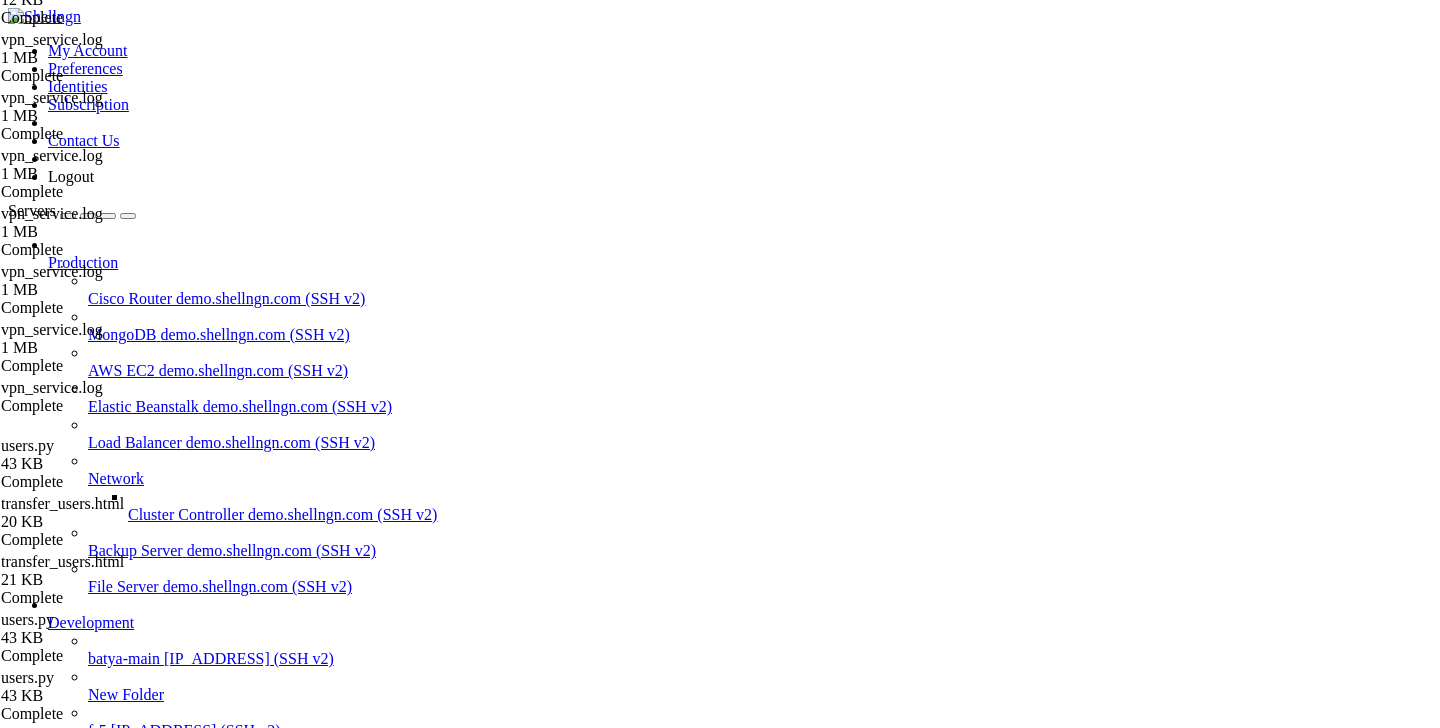 click on "batya-main" at bounding box center (84, 798) 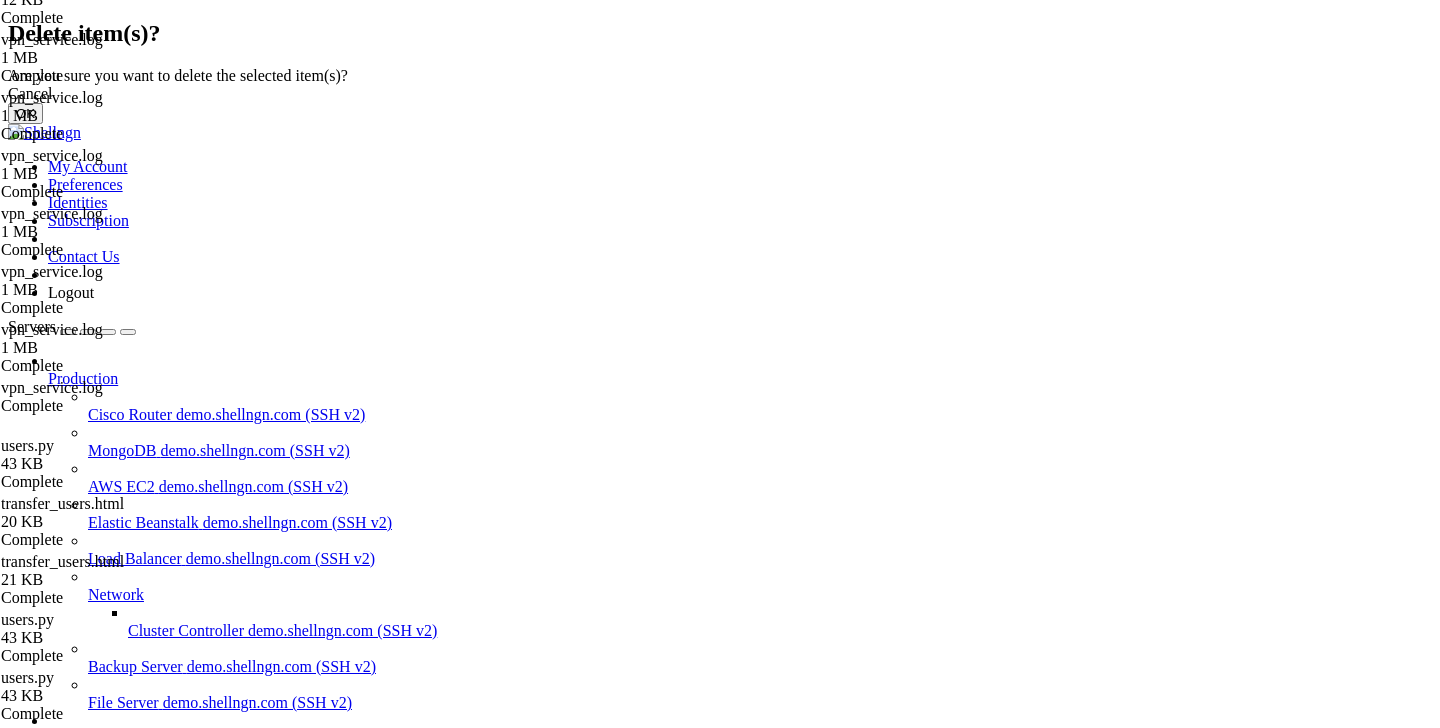 click on "OK" at bounding box center (25, 113) 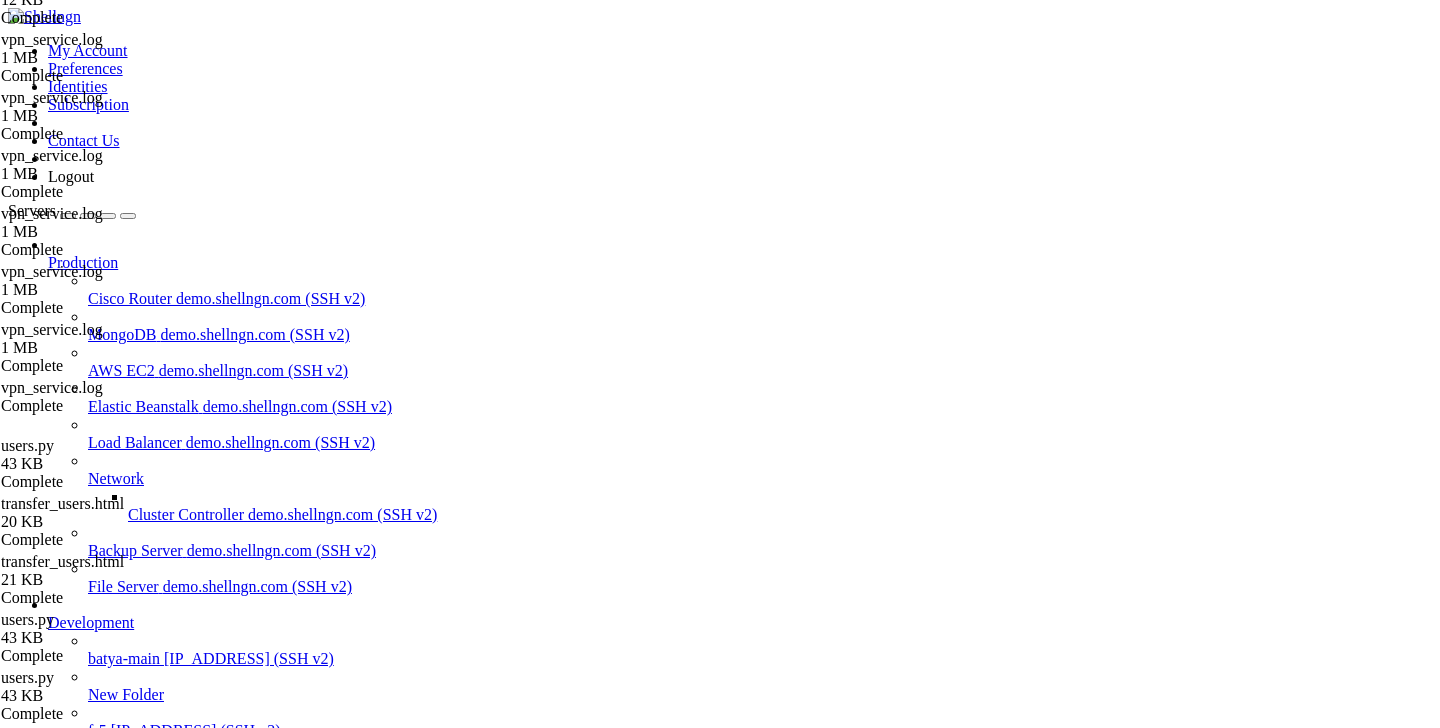 scroll, scrollTop: 79, scrollLeft: 0, axis: vertical 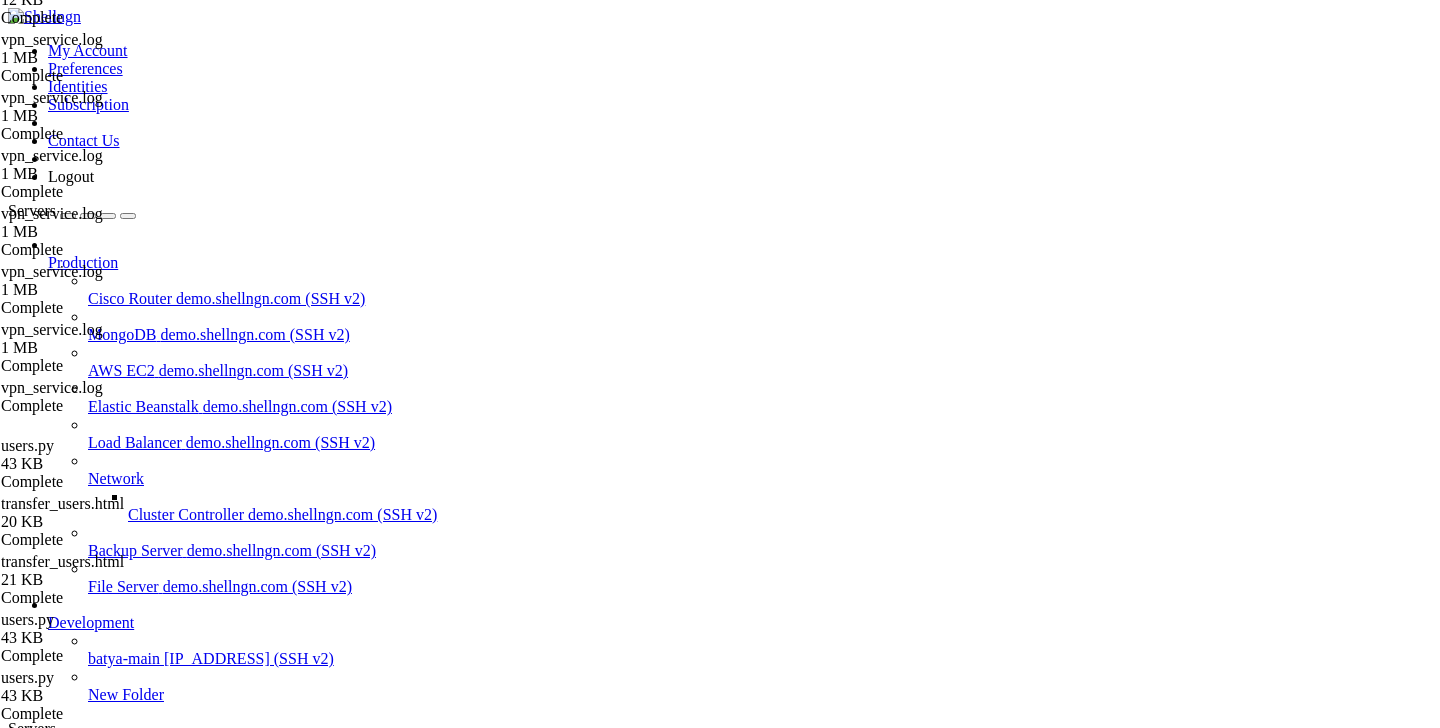 click on "New Server" at bounding box center [86, 1997] 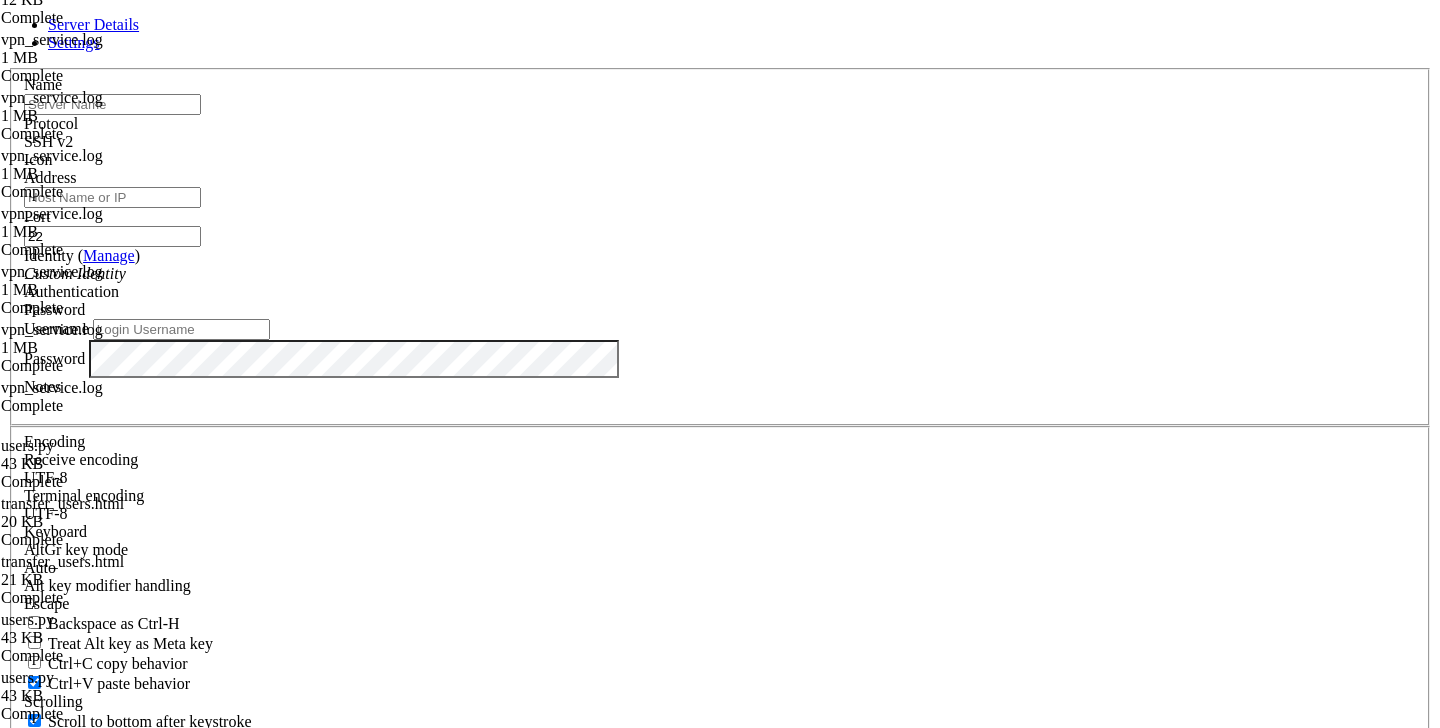 click at bounding box center [112, 104] 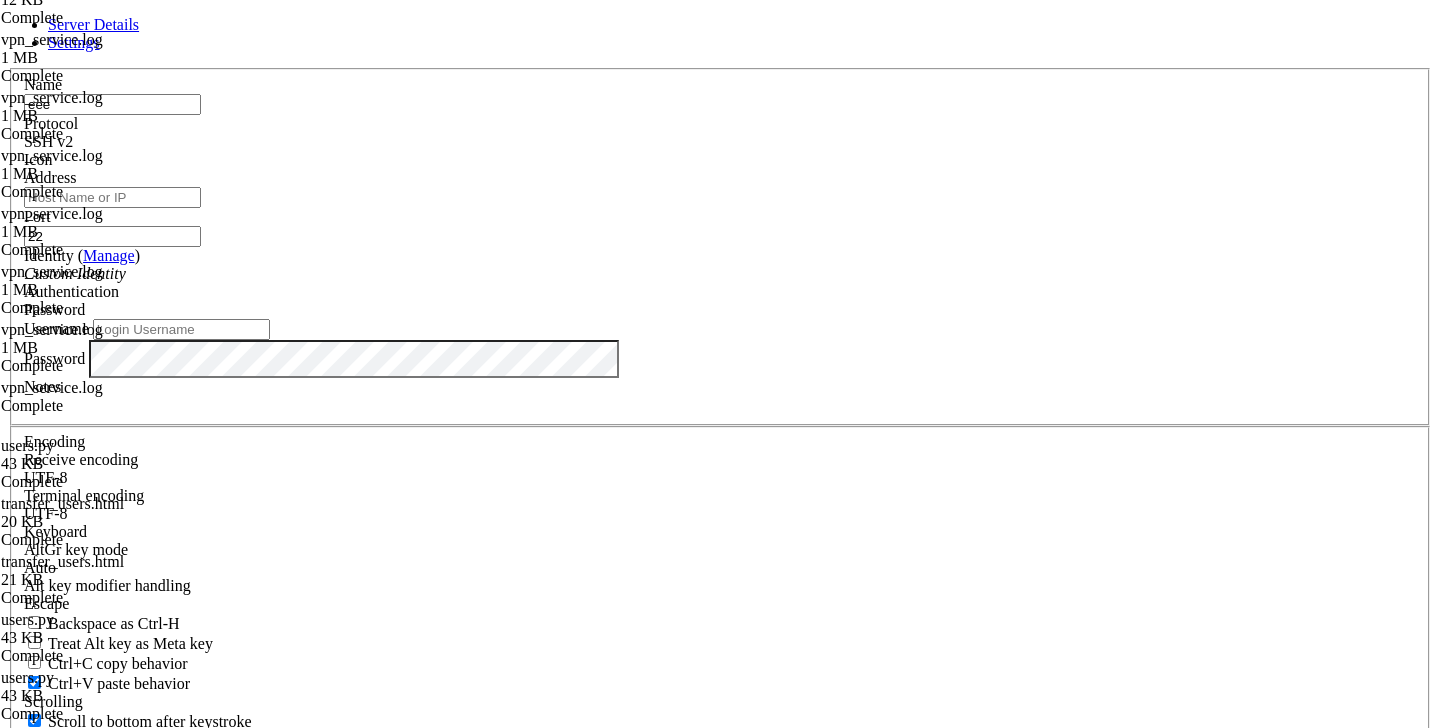 type on "eee" 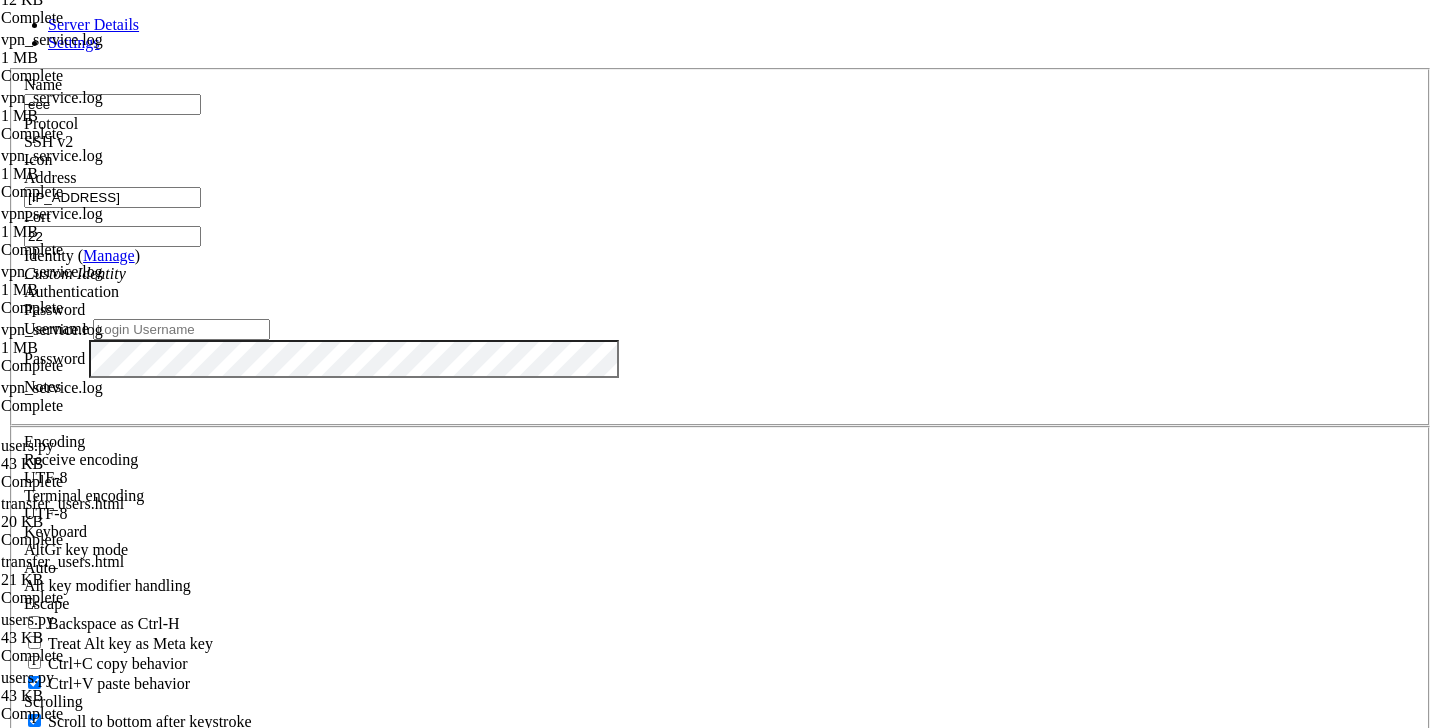 type on "[IP_ADDRESS]" 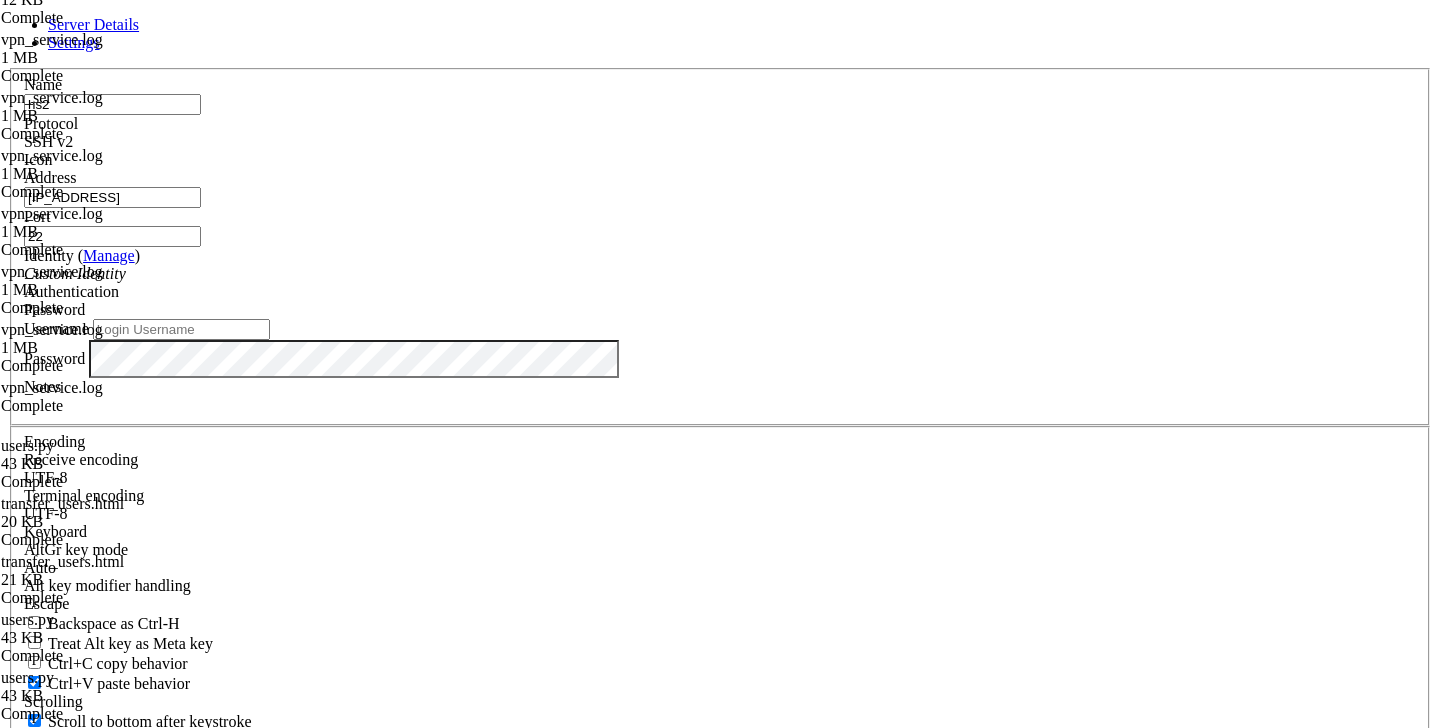 click on "Name" at bounding box center (43, 84) 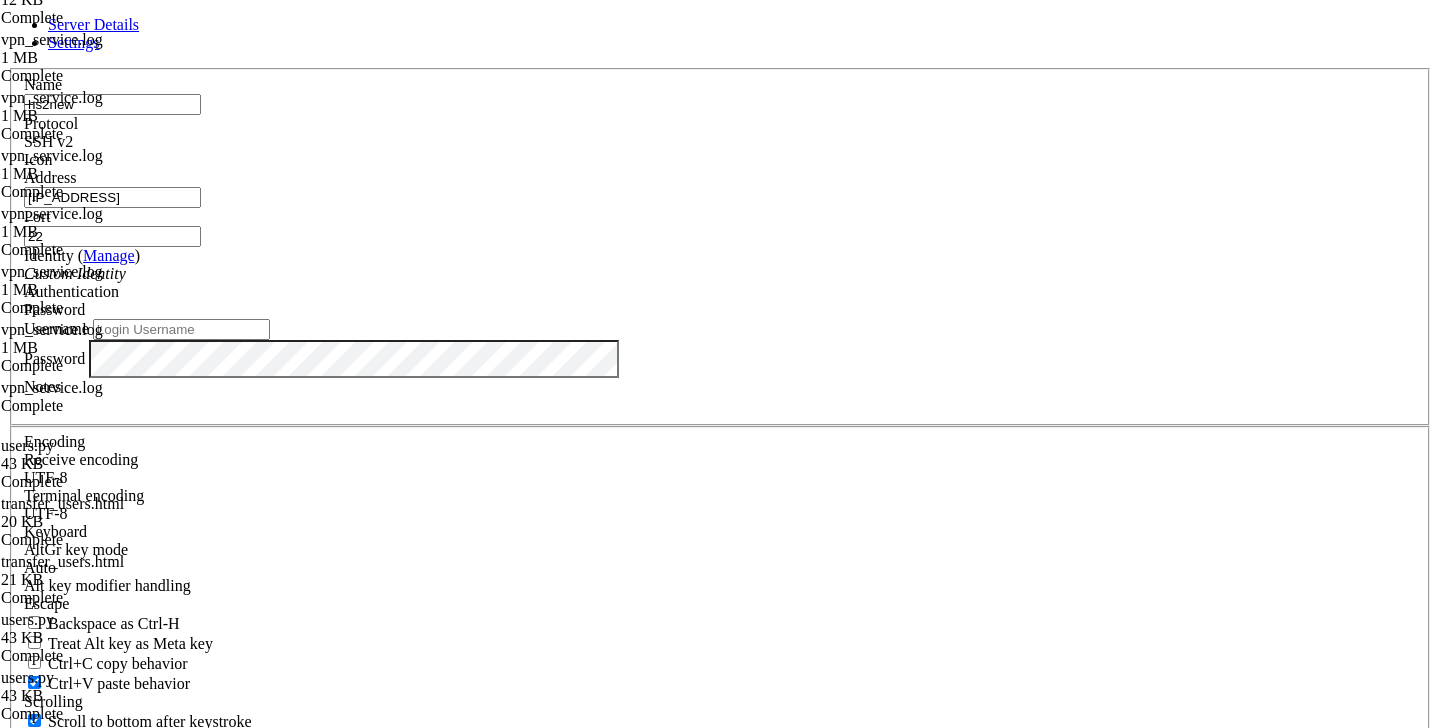 type on "hs2new" 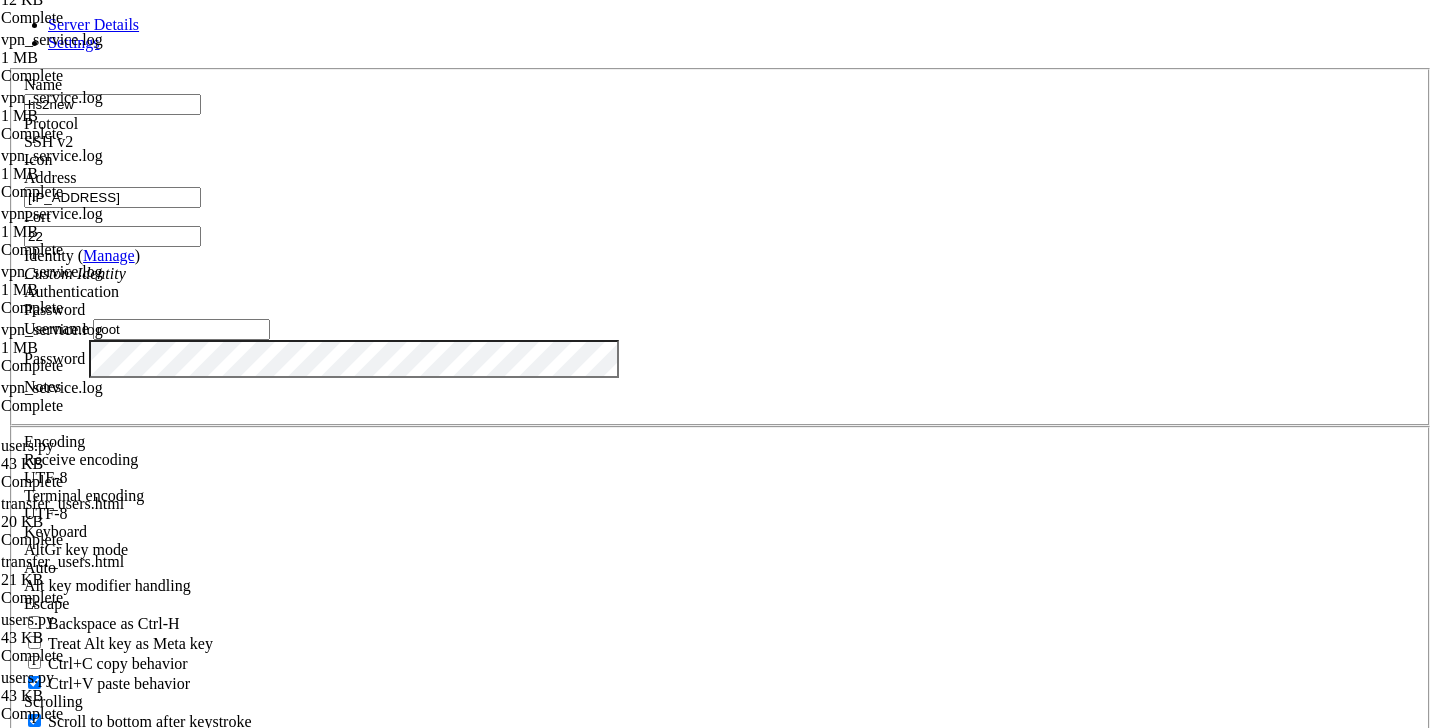 type on "root" 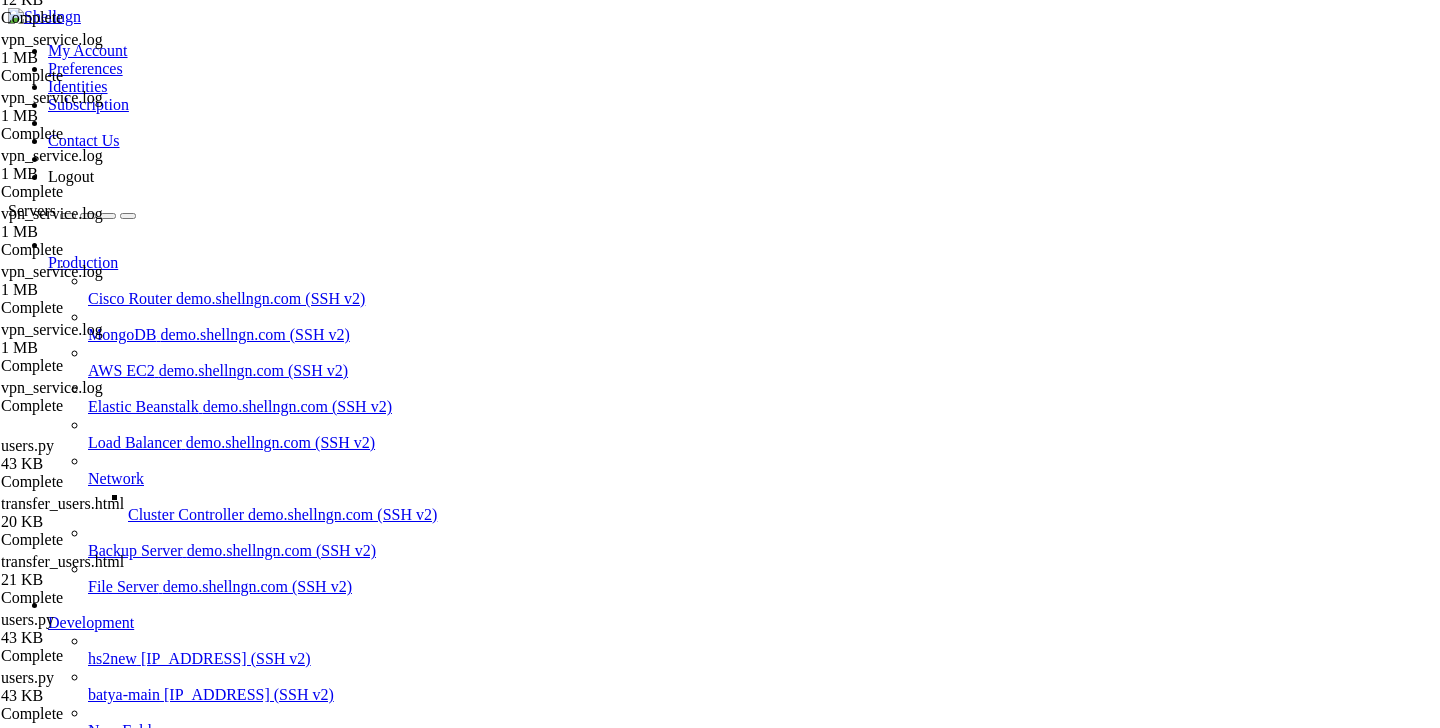 scroll, scrollTop: 132, scrollLeft: 0, axis: vertical 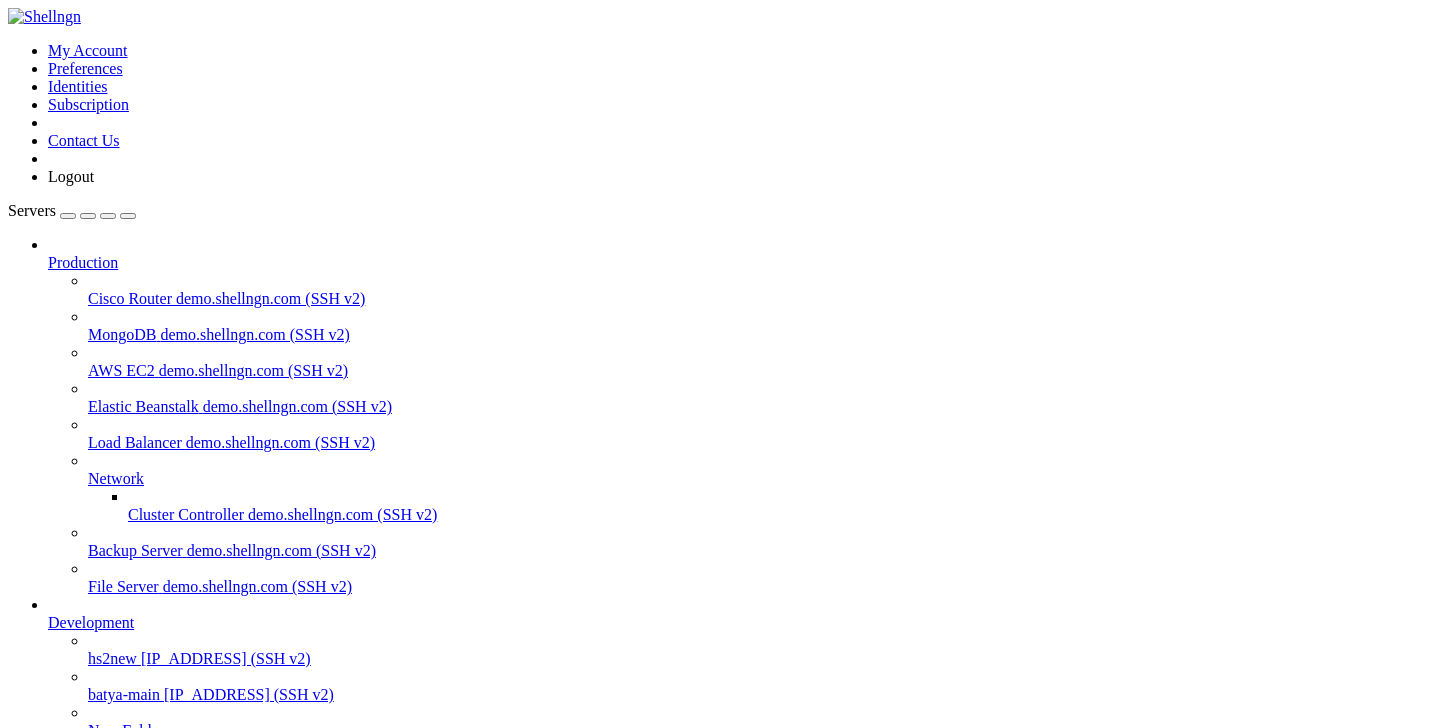 click on "hs2new" at bounding box center [112, 658] 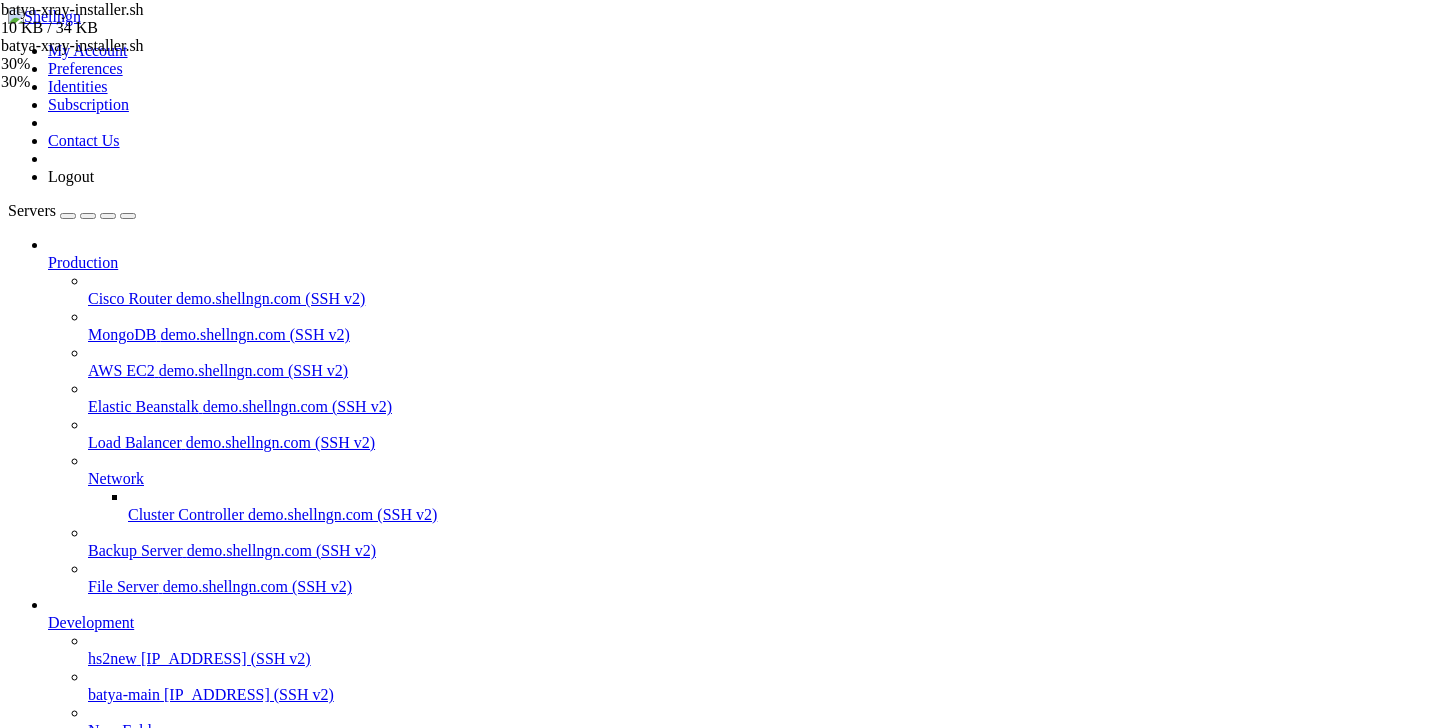 click on "hs2new
" at bounding box center [740, 808] 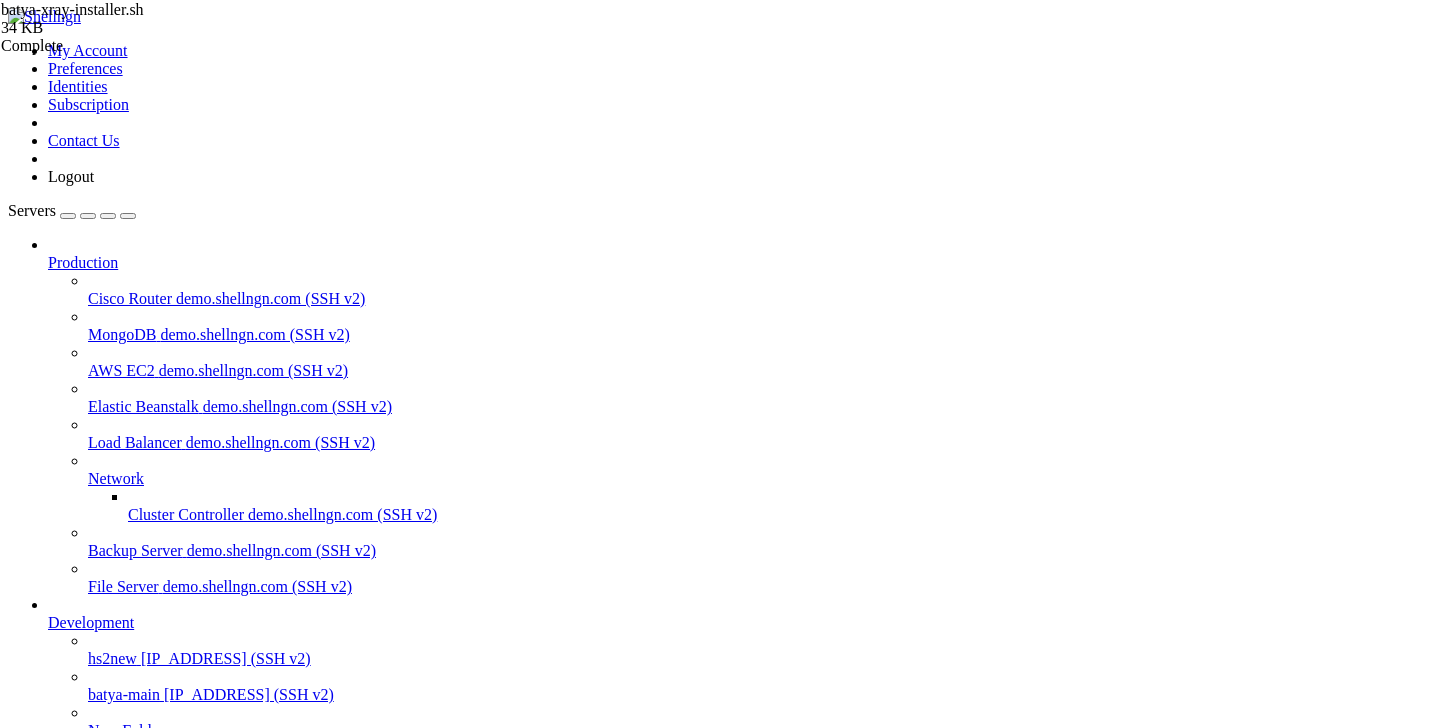 scroll, scrollTop: 15, scrollLeft: 0, axis: vertical 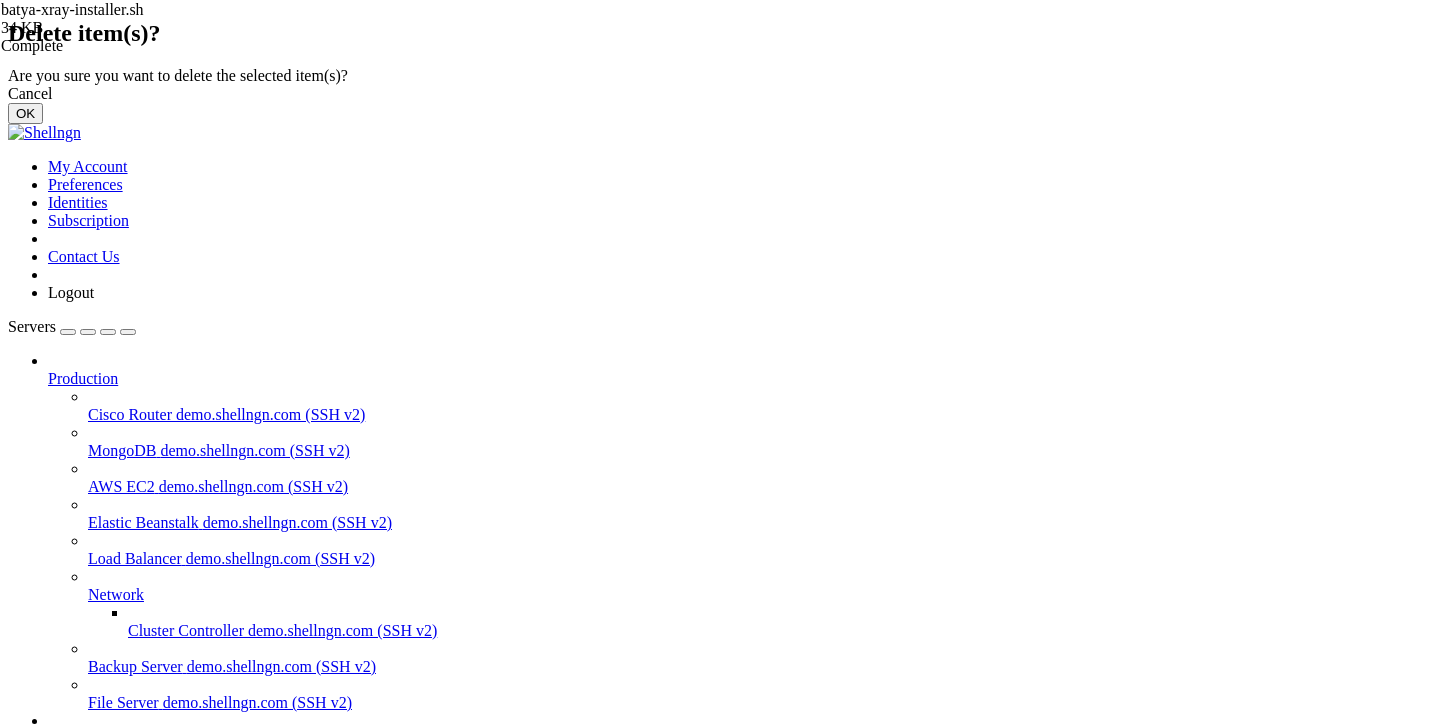 drag, startPoint x: 927, startPoint y: 434, endPoint x: 677, endPoint y: 342, distance: 266.3907 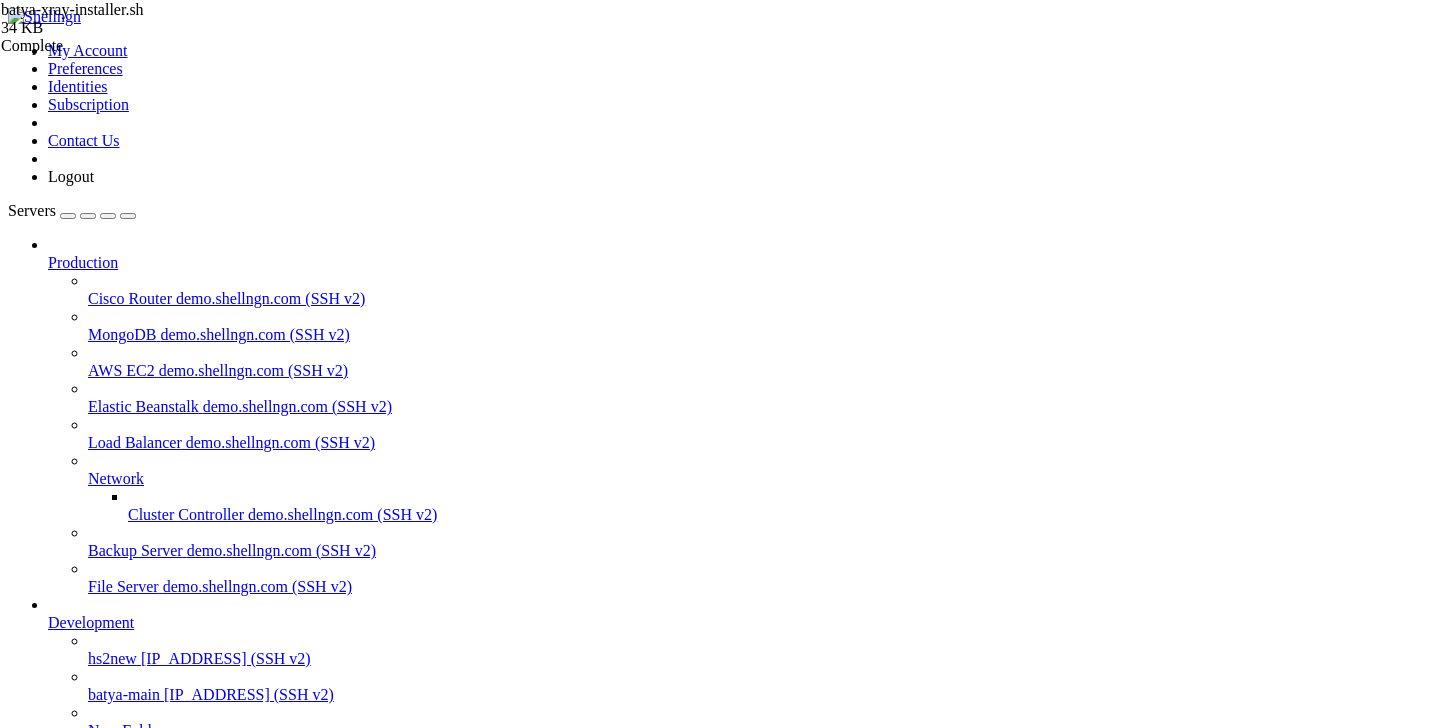 scroll, scrollTop: 79, scrollLeft: 0, axis: vertical 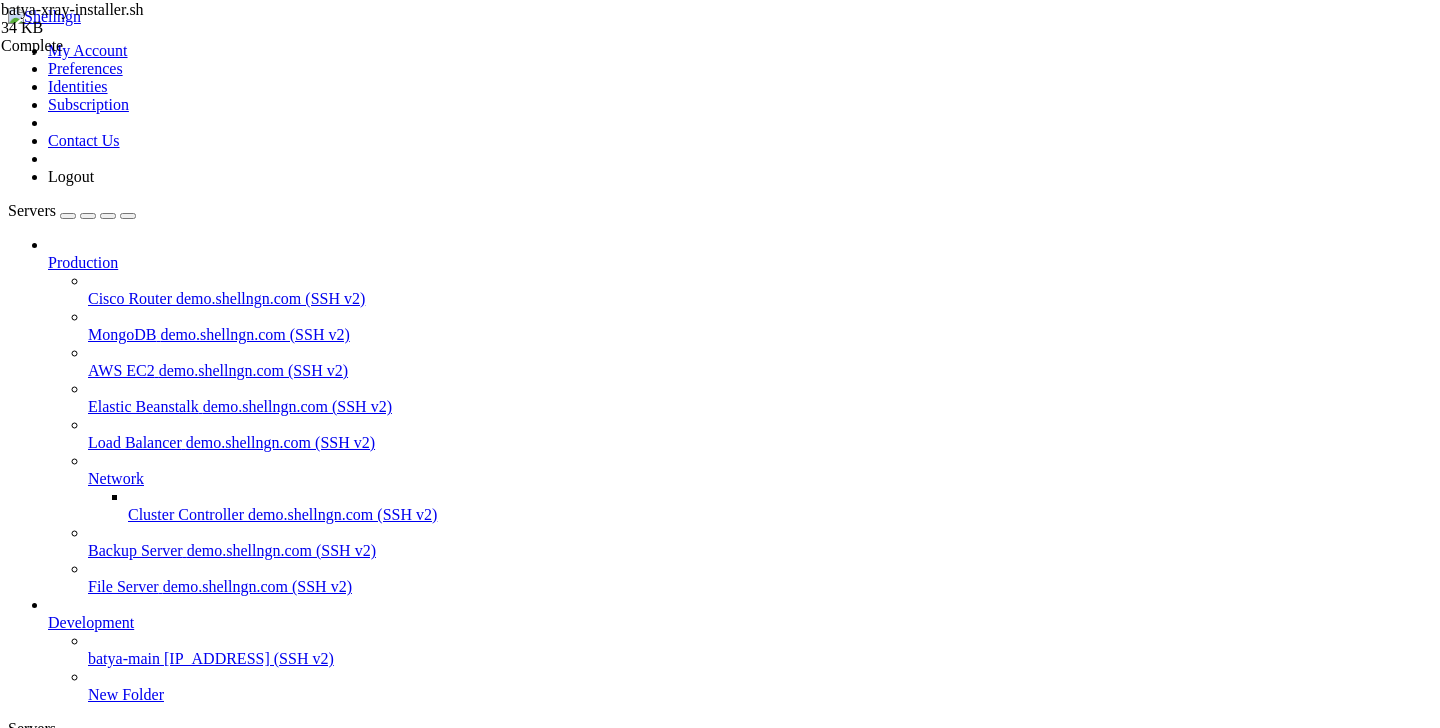 click on "New Server" at bounding box center (139, 1982) 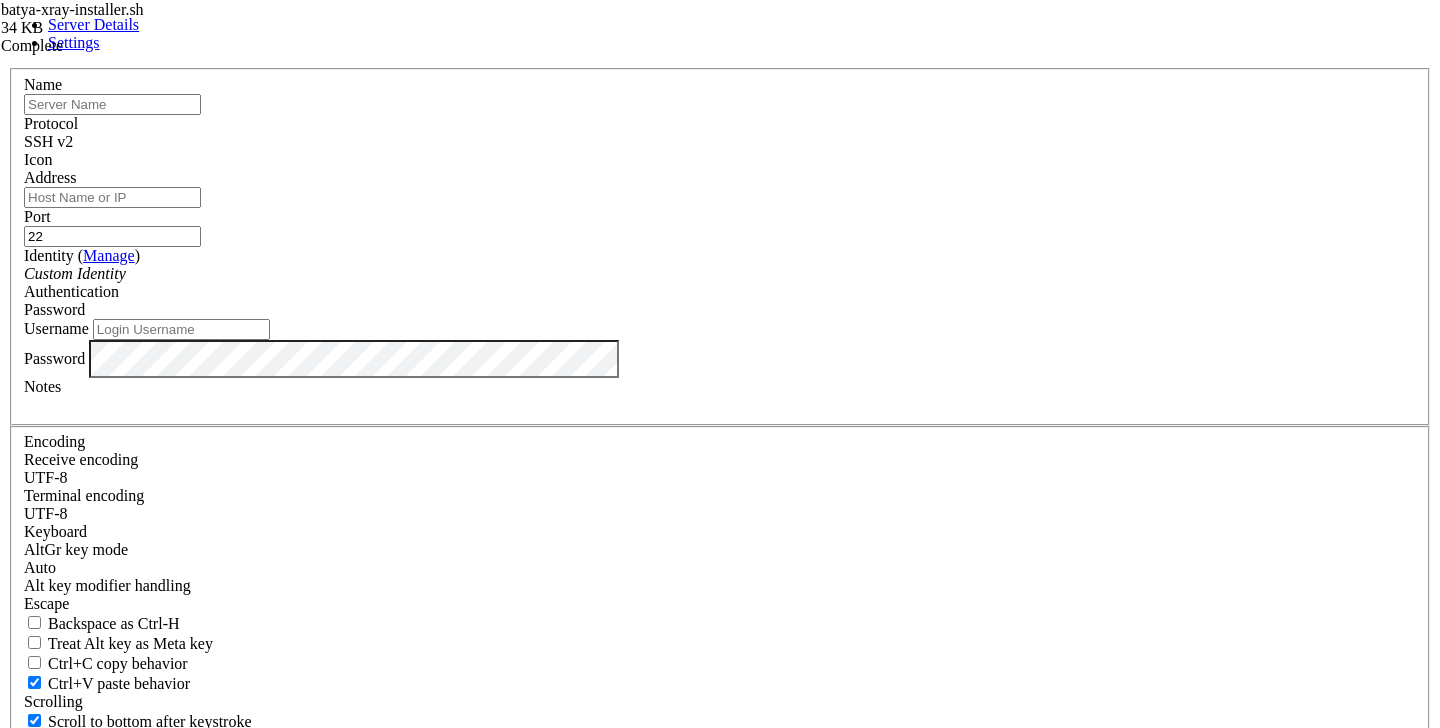 click at bounding box center [112, 104] 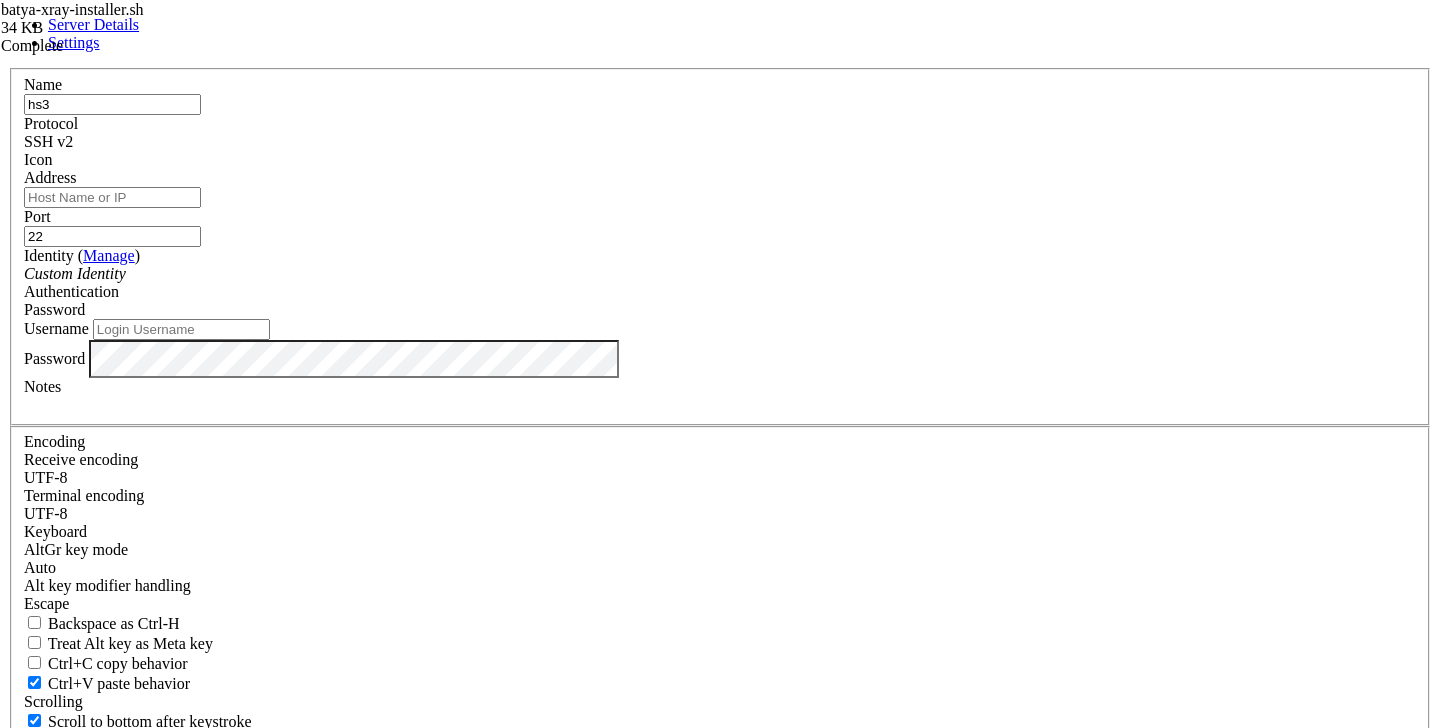type on "hs3" 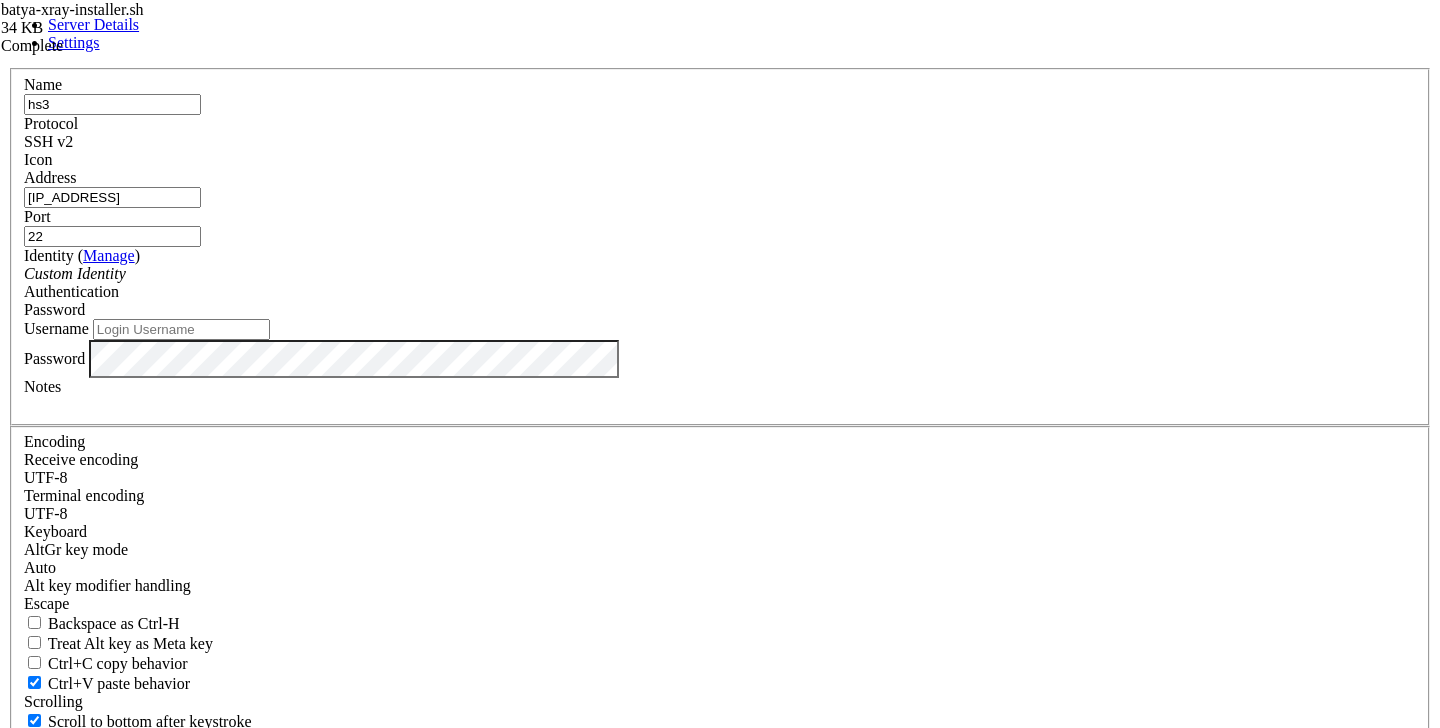 type on "[IP_ADDRESS]" 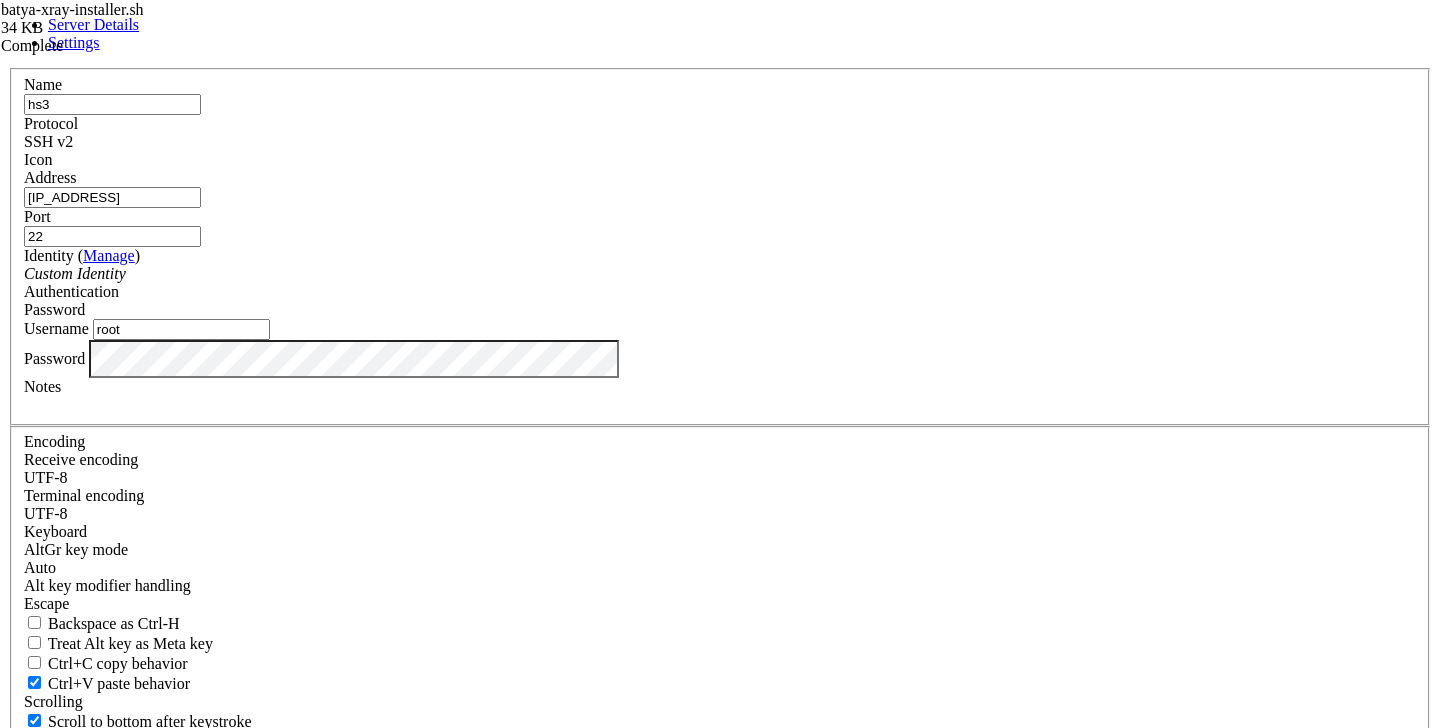 type on "root" 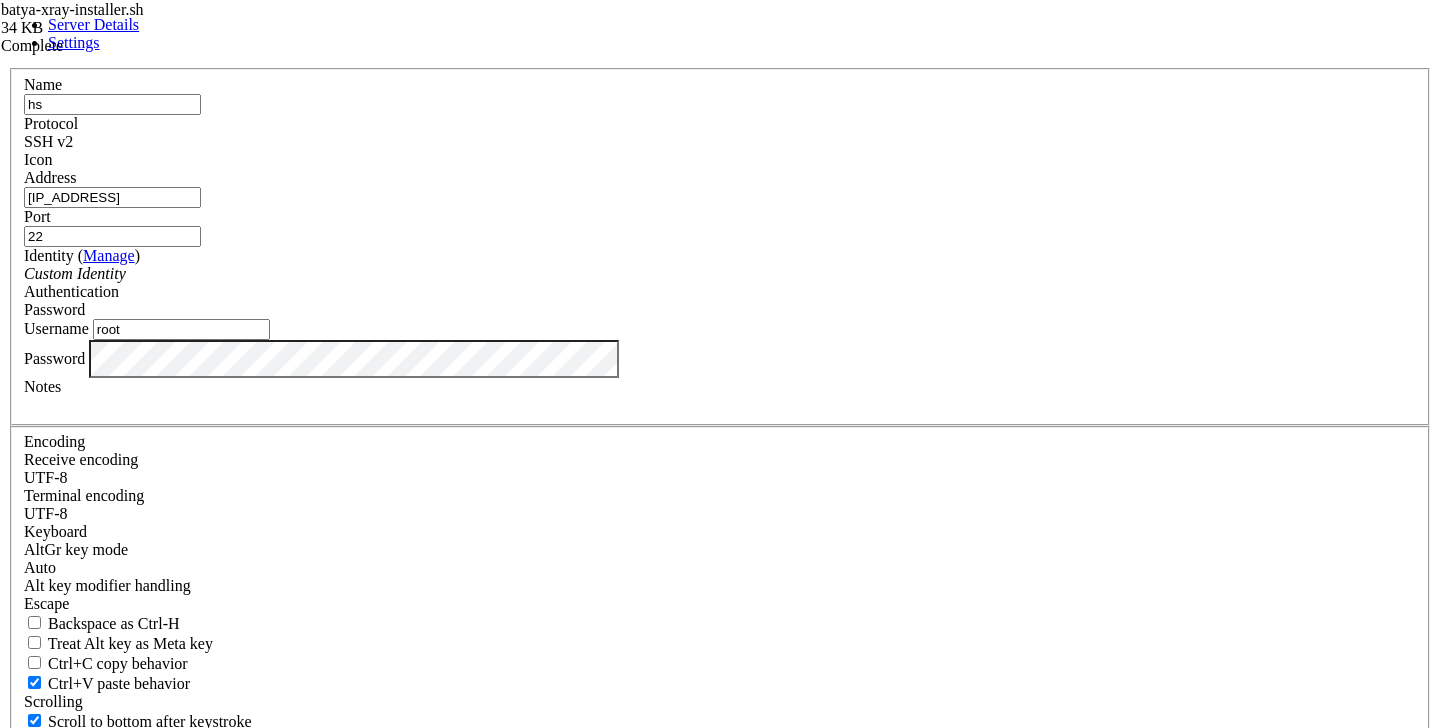 type on "hs3" 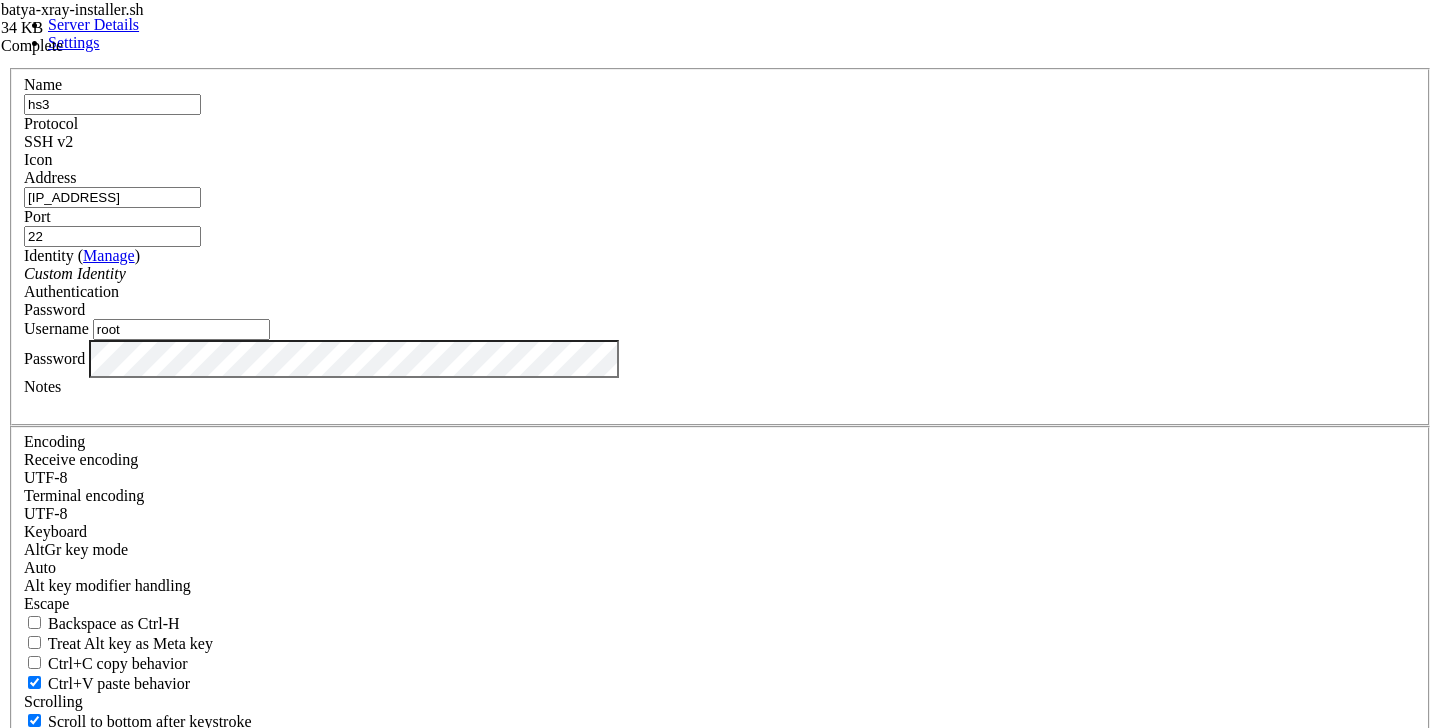 click on "root" at bounding box center [181, 329] 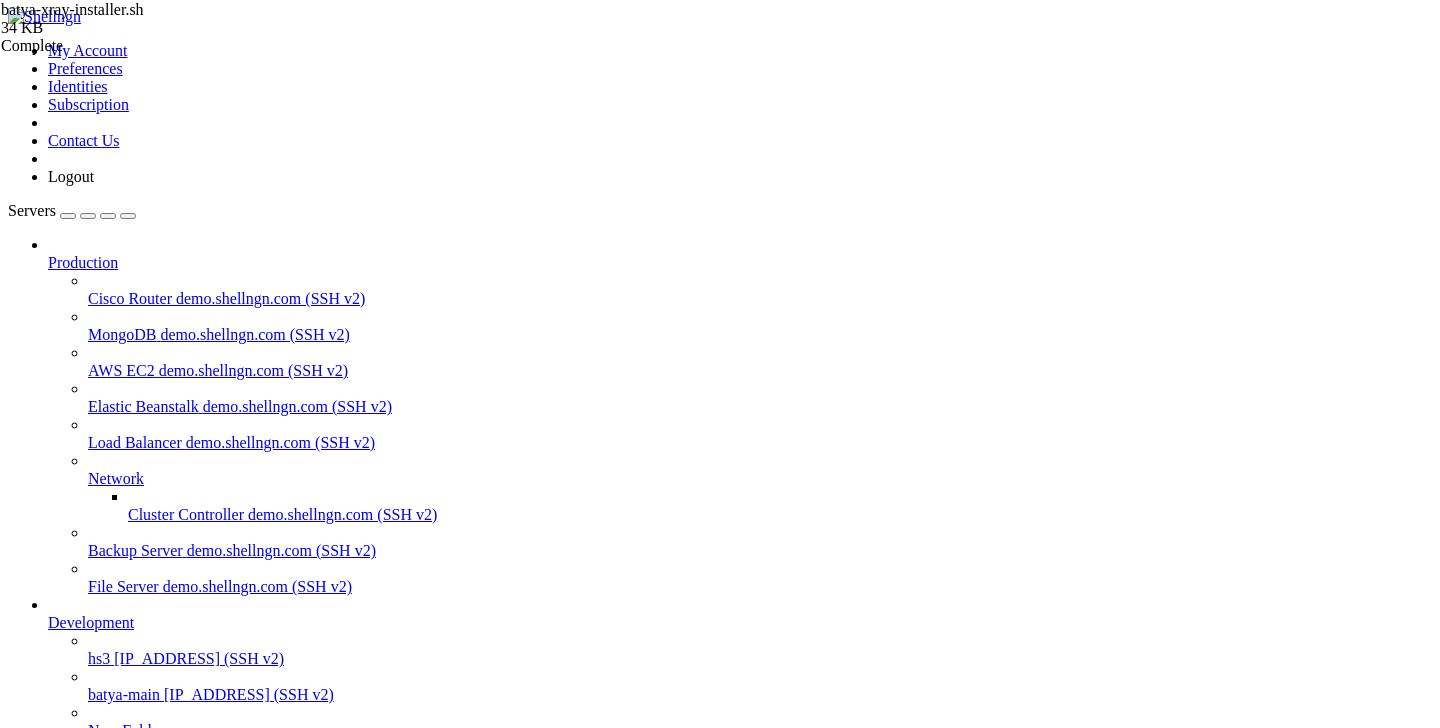 click on "" at bounding box center (740, 817) 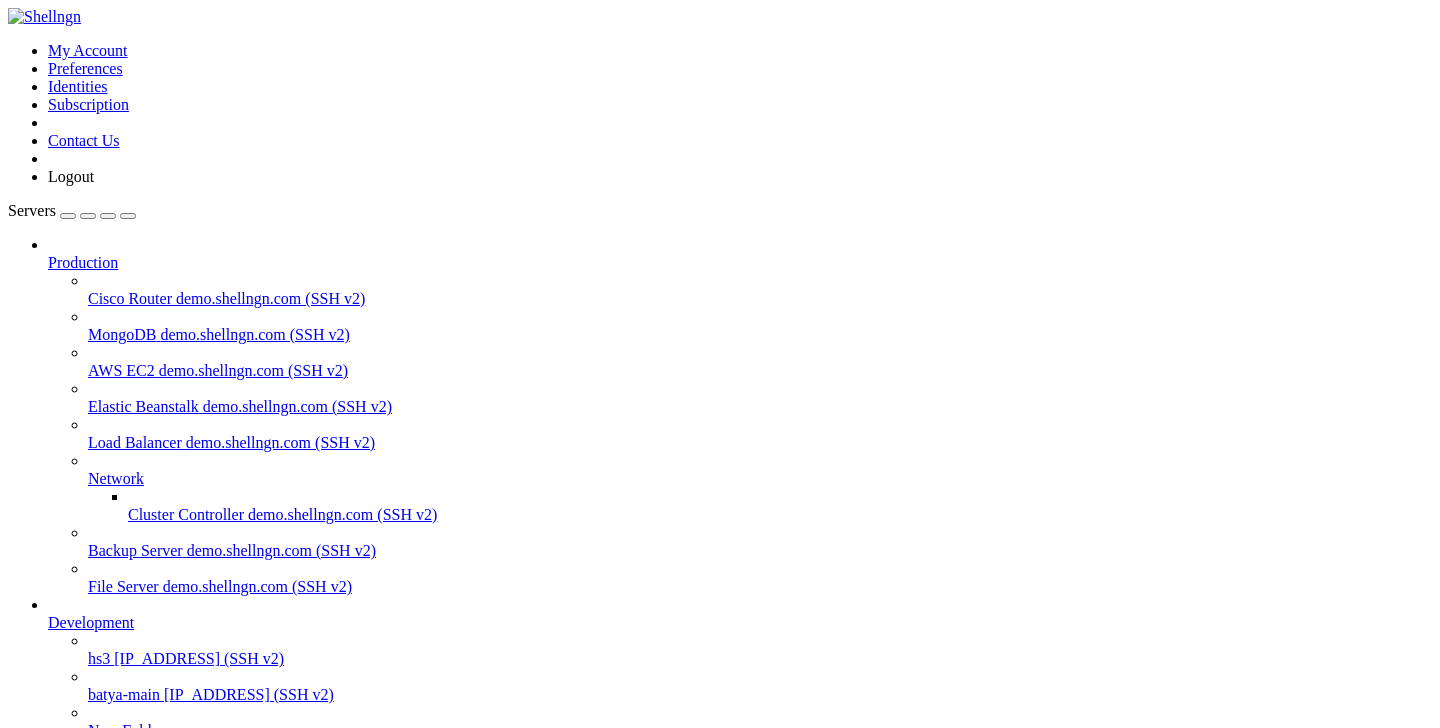 click on "[IP_ADDRESS] (SSH v2)" at bounding box center [199, 658] 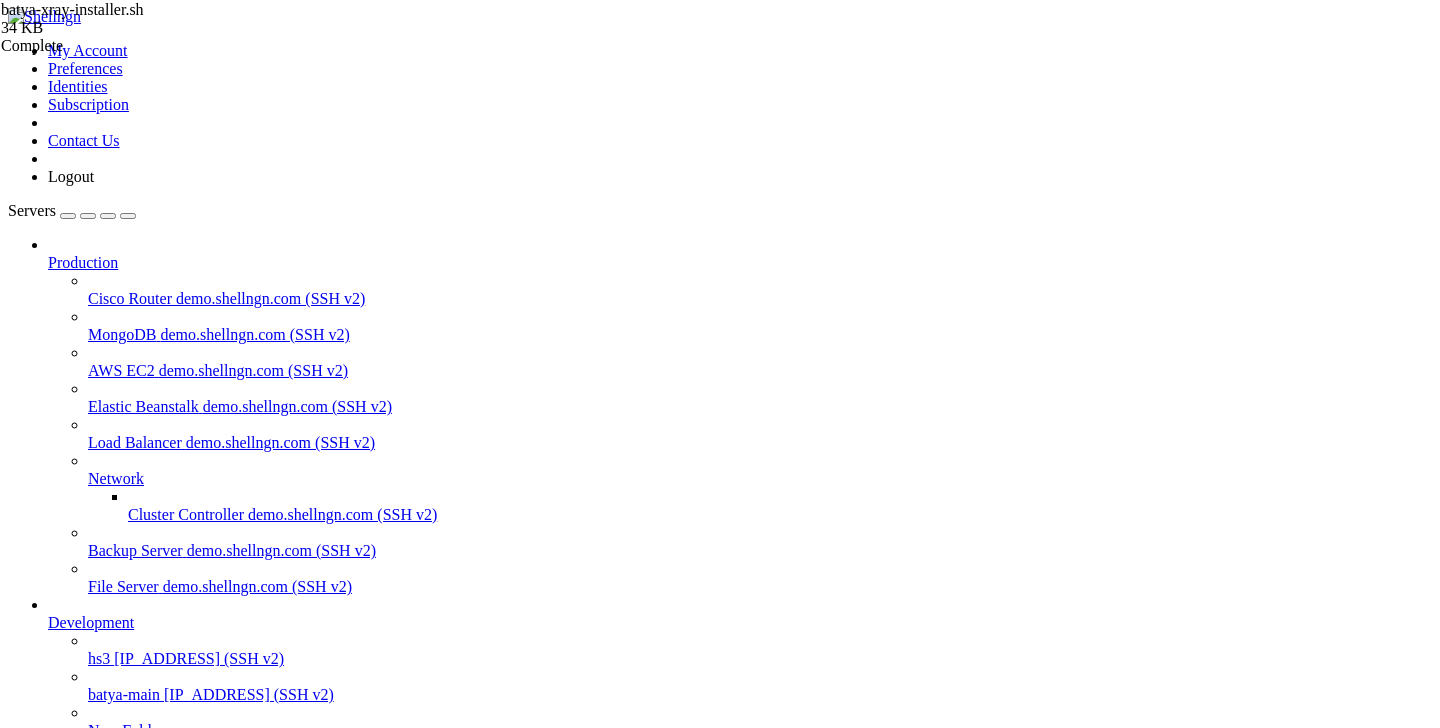 click on "hs3" at bounding box center (59, 798) 